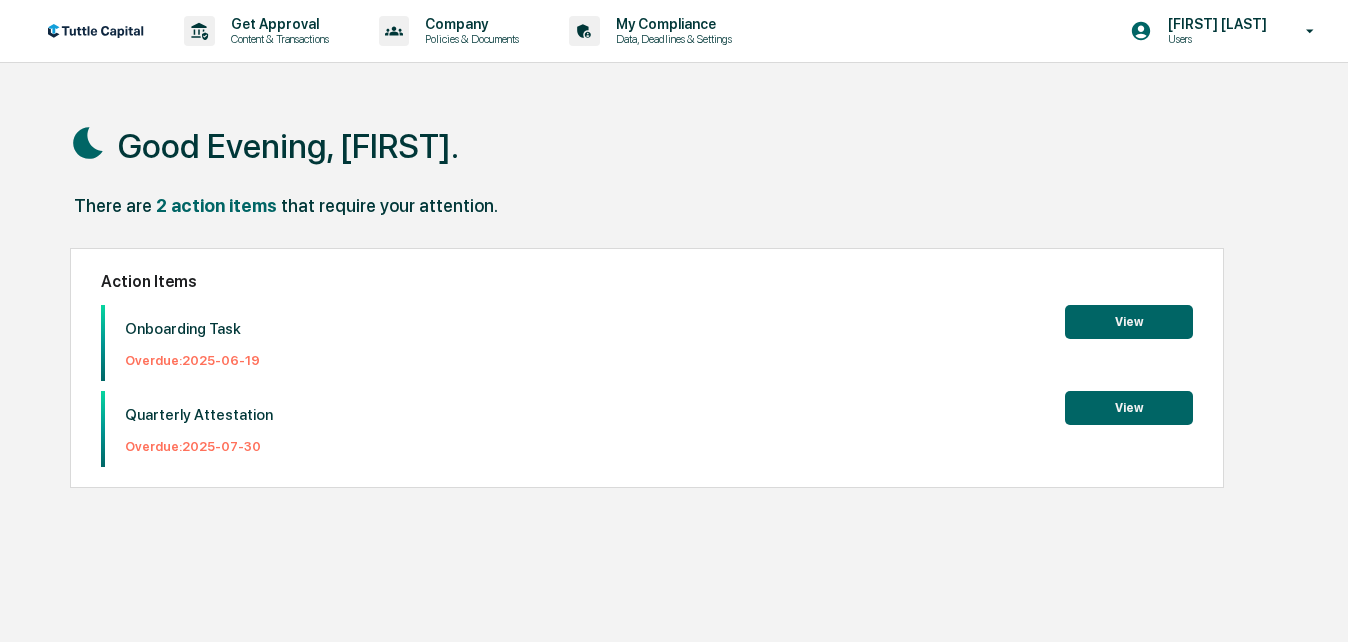 scroll, scrollTop: 0, scrollLeft: 0, axis: both 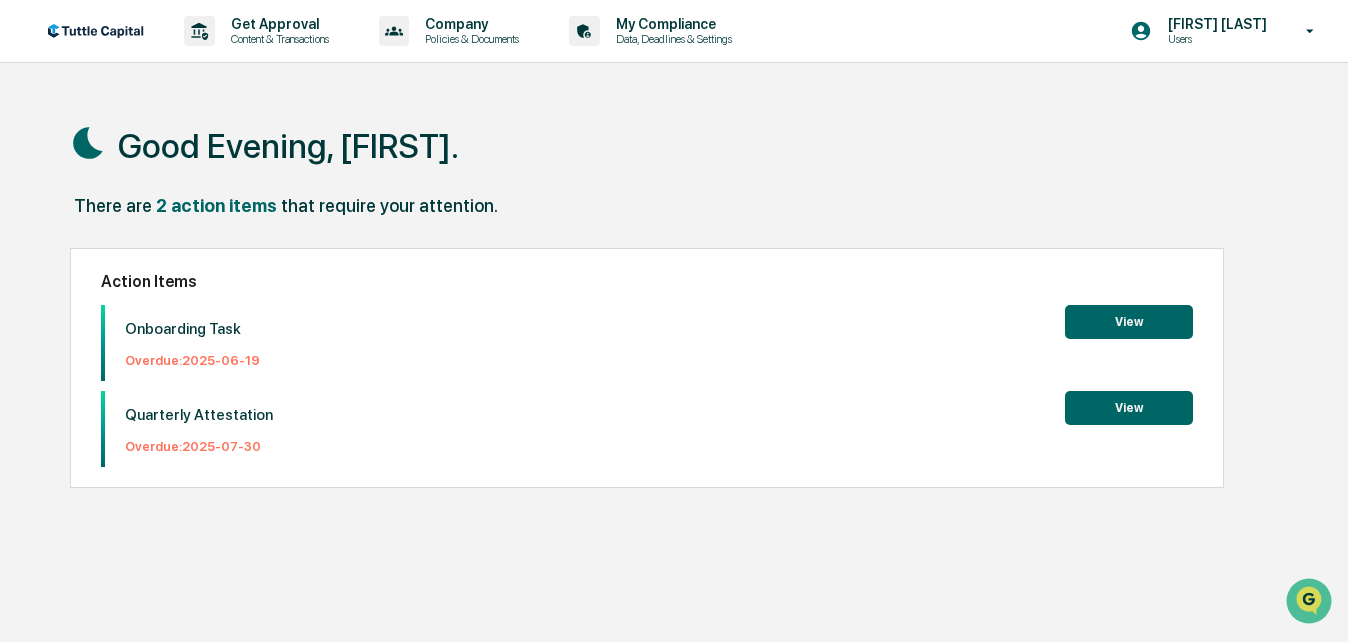 click on "View" at bounding box center [1129, 322] 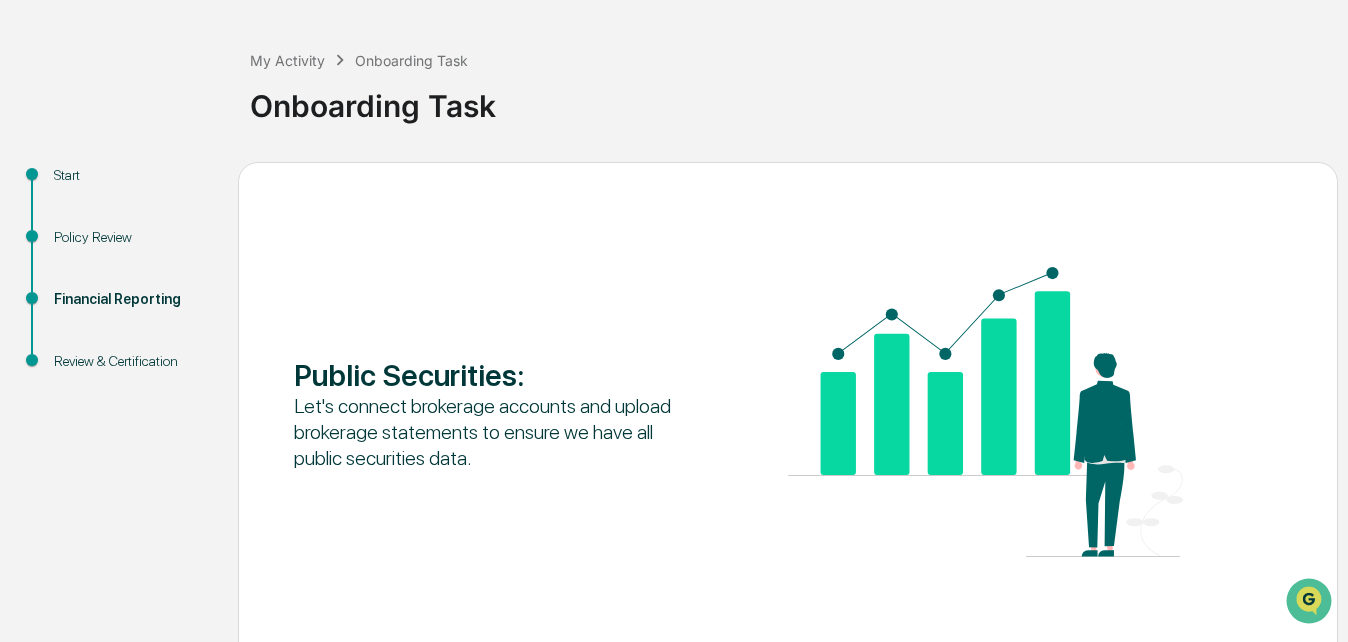scroll, scrollTop: 164, scrollLeft: 0, axis: vertical 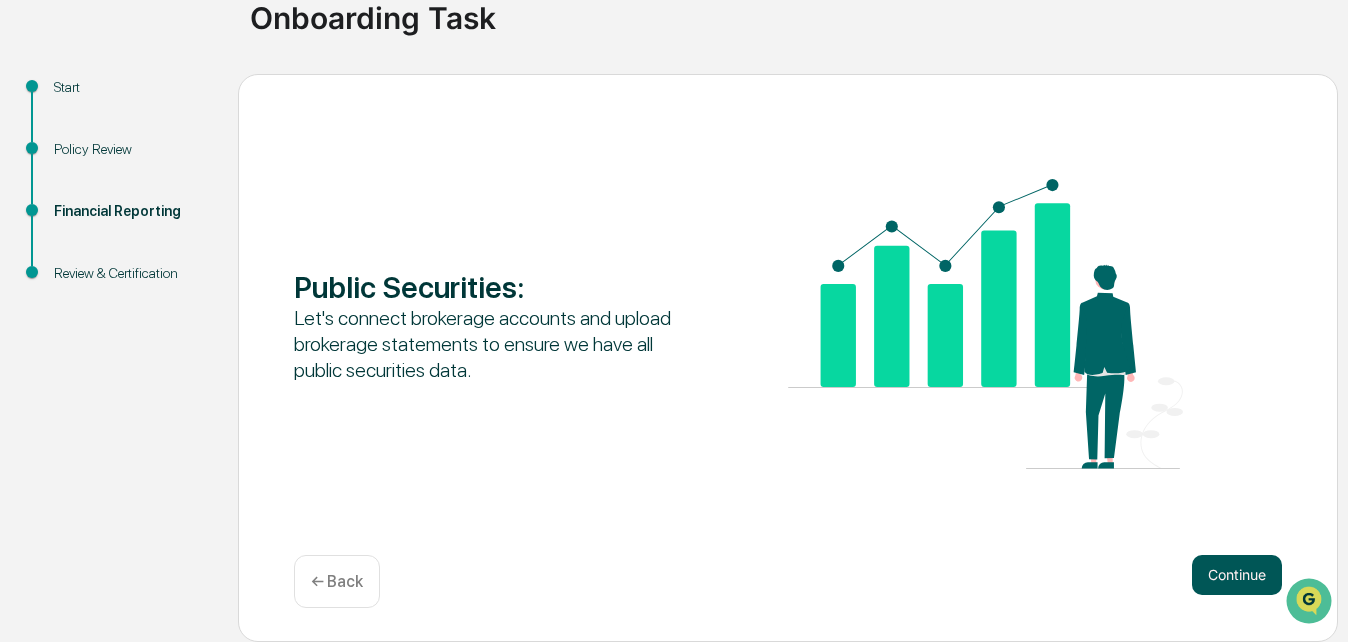 click on "Continue" at bounding box center [1237, 575] 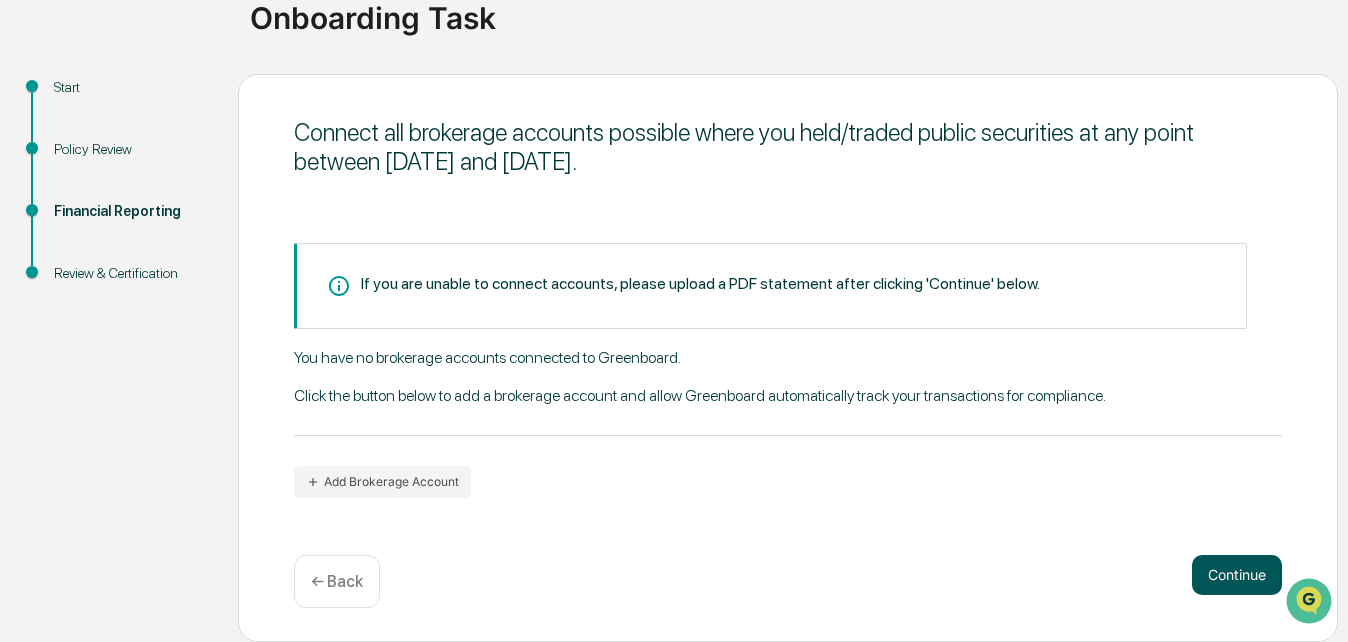 click on "Continue" at bounding box center [1237, 575] 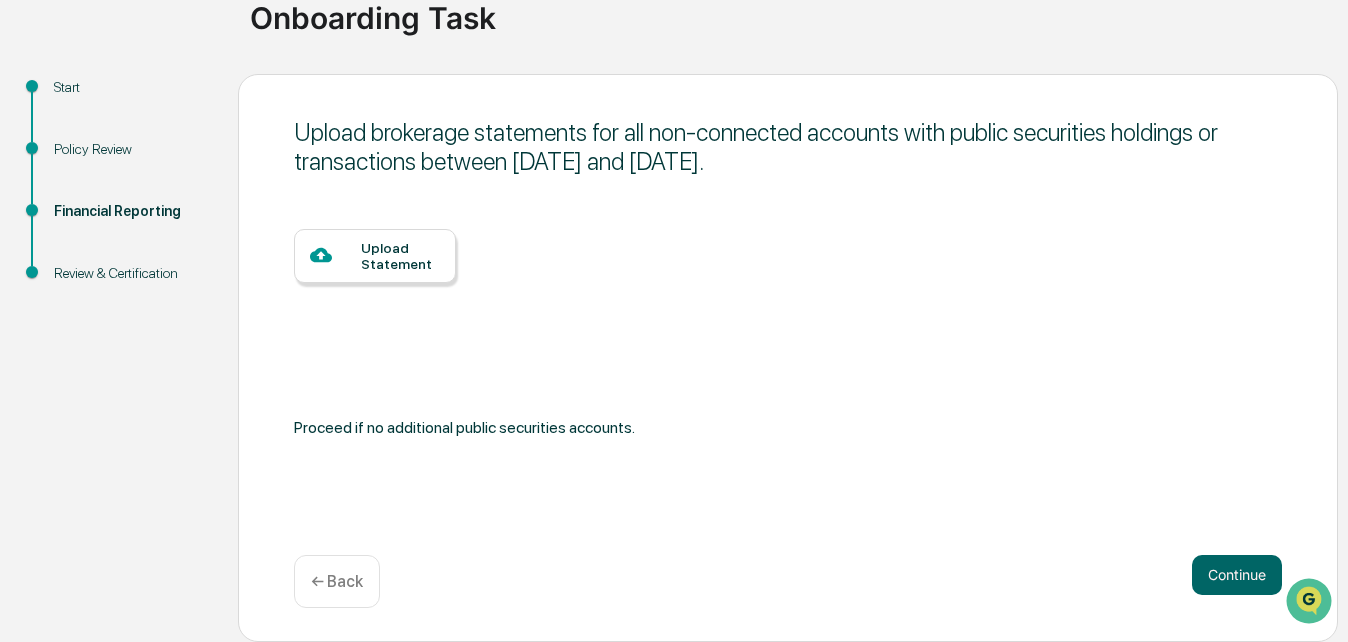 click at bounding box center (335, 256) 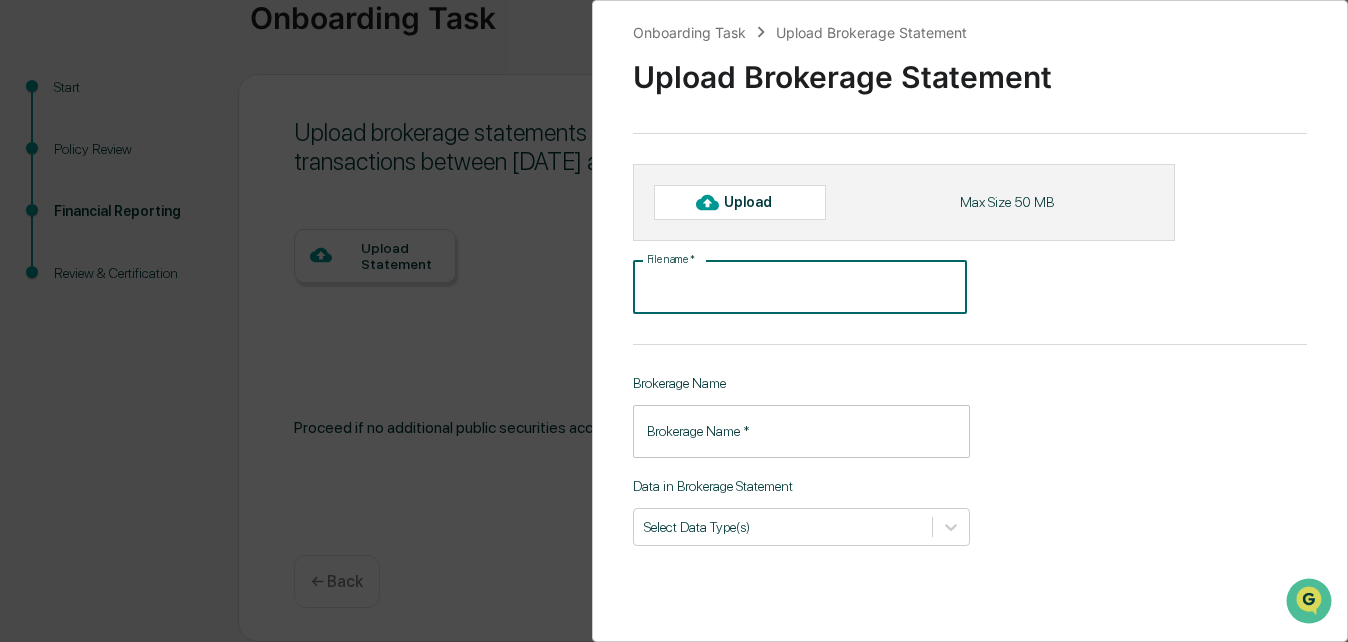 click on "File name   *" at bounding box center [800, 287] 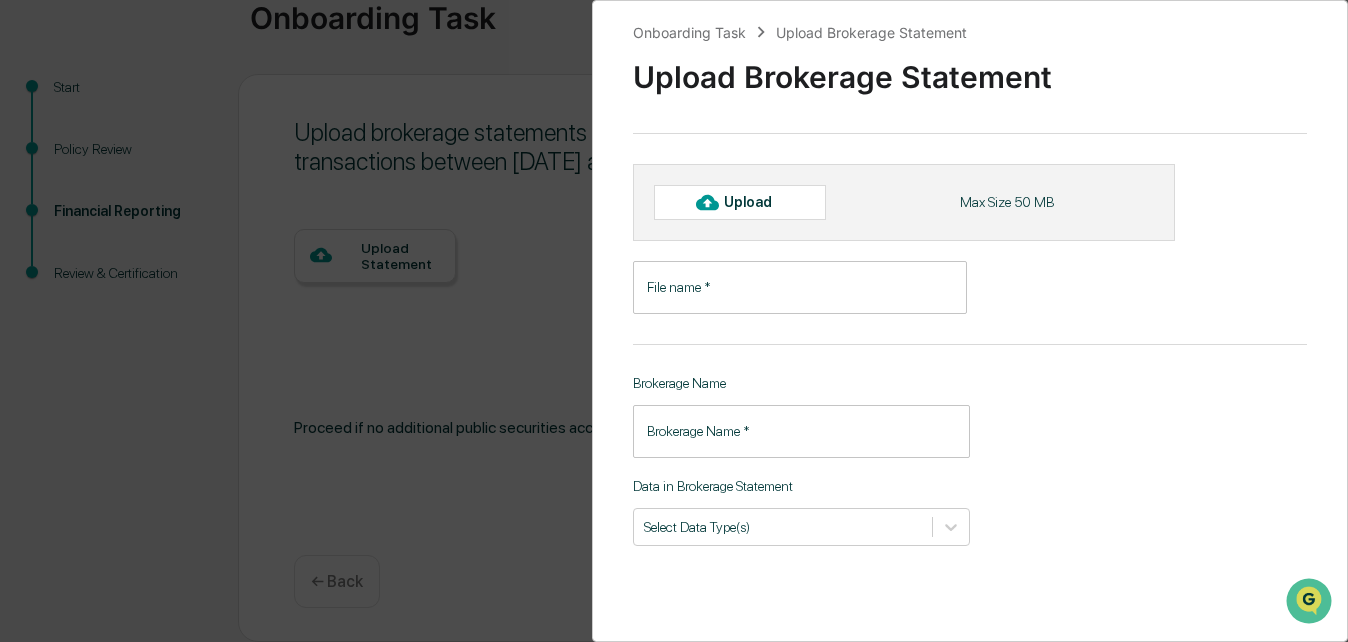 click on "Upload" at bounding box center [756, 202] 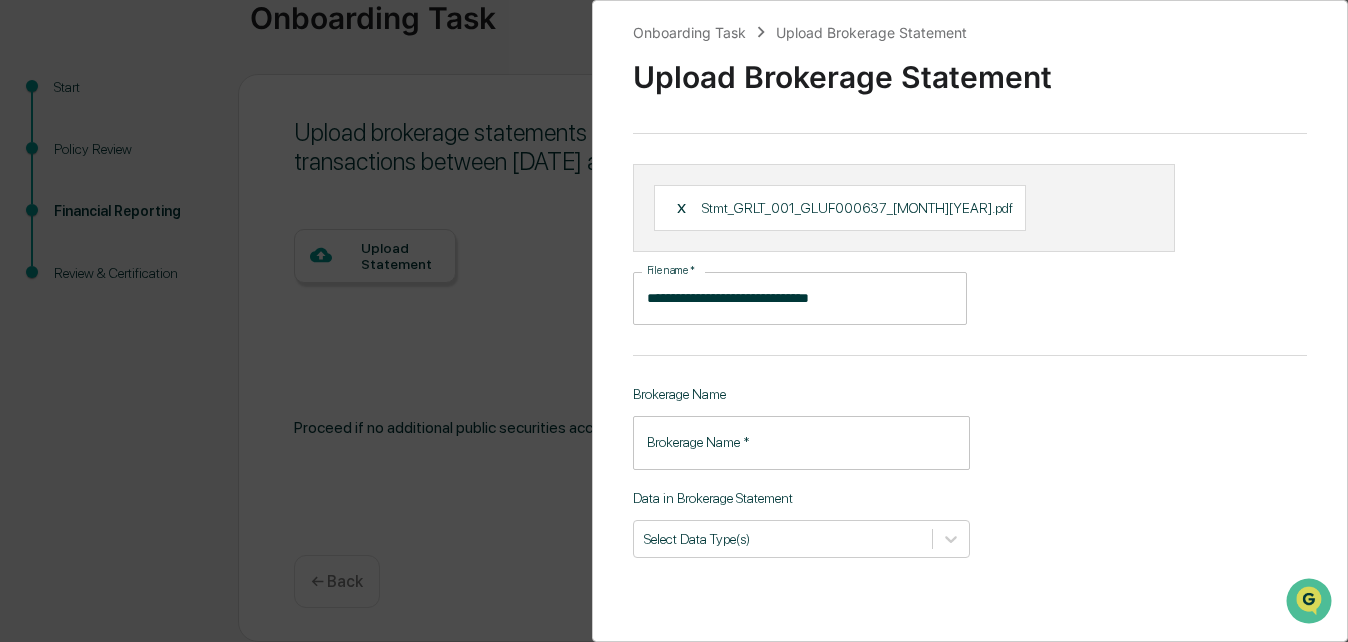 scroll, scrollTop: 165, scrollLeft: 0, axis: vertical 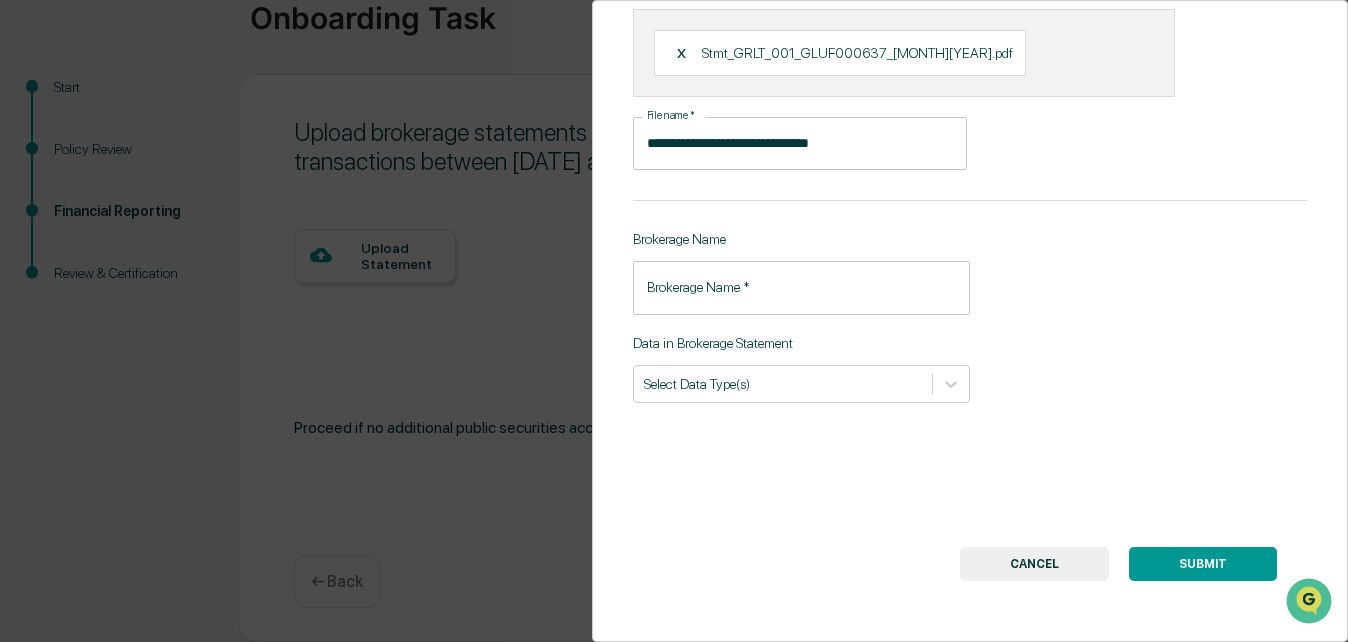drag, startPoint x: 1188, startPoint y: 553, endPoint x: 1184, endPoint y: 563, distance: 10.770329 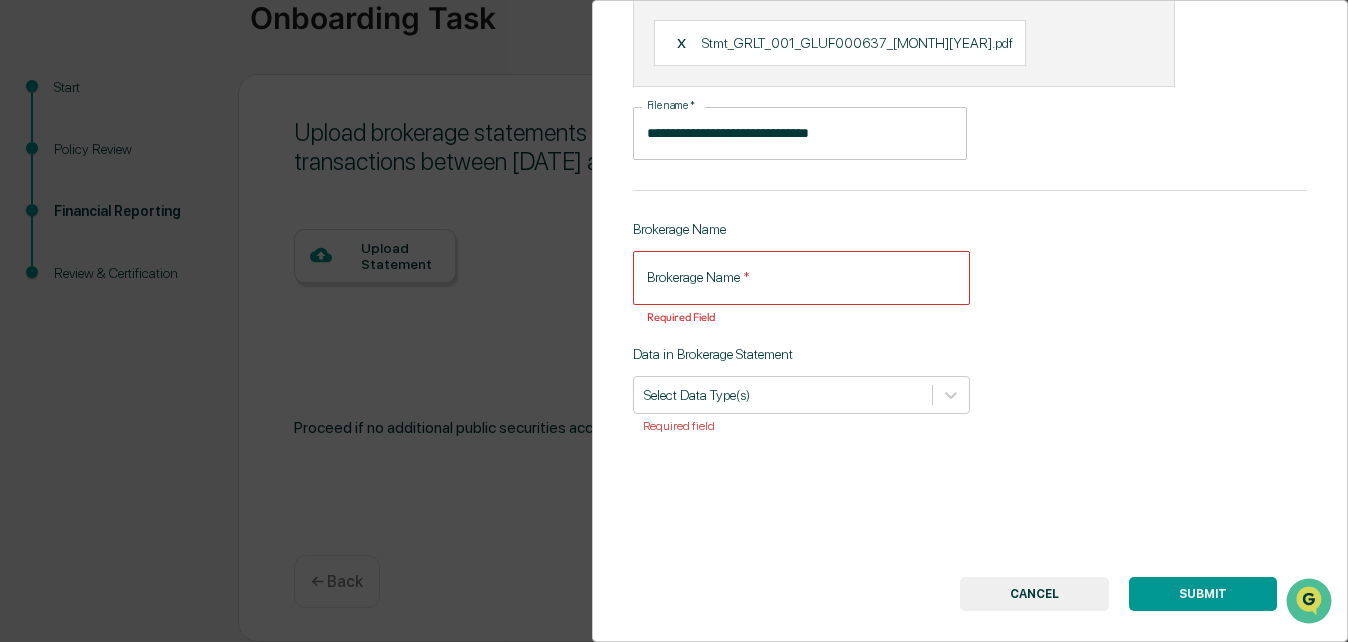 click on "Brokerage Name   *" at bounding box center [801, 277] 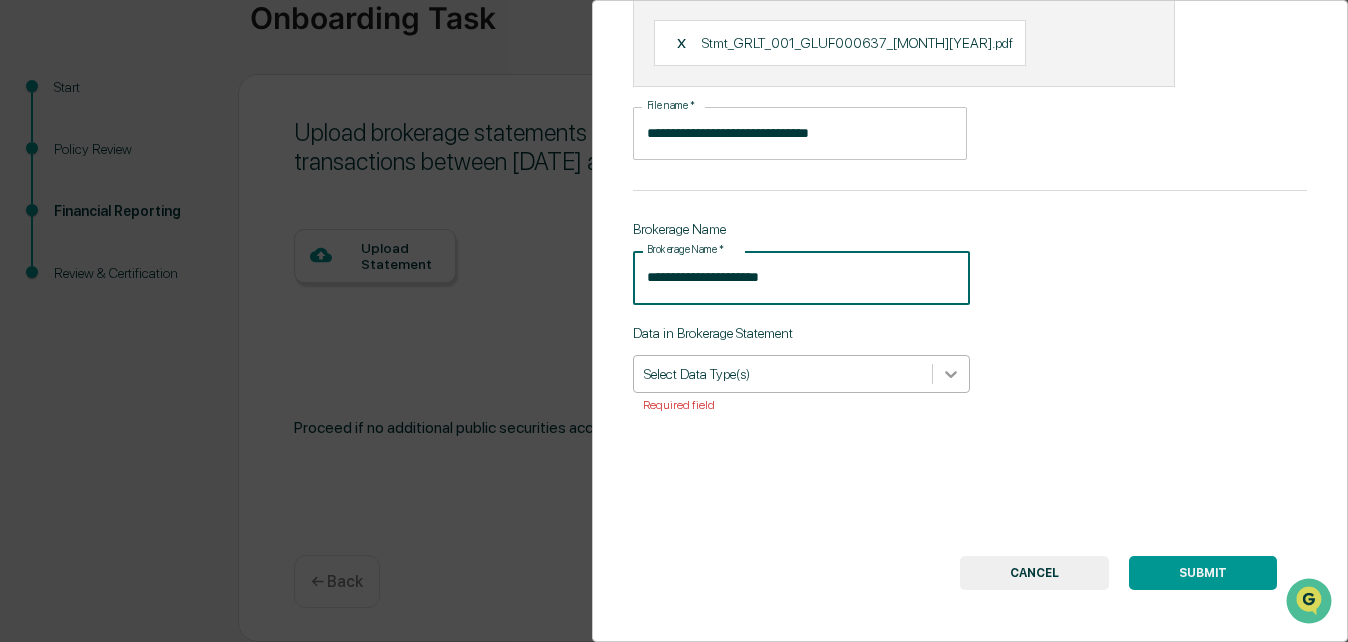type on "**********" 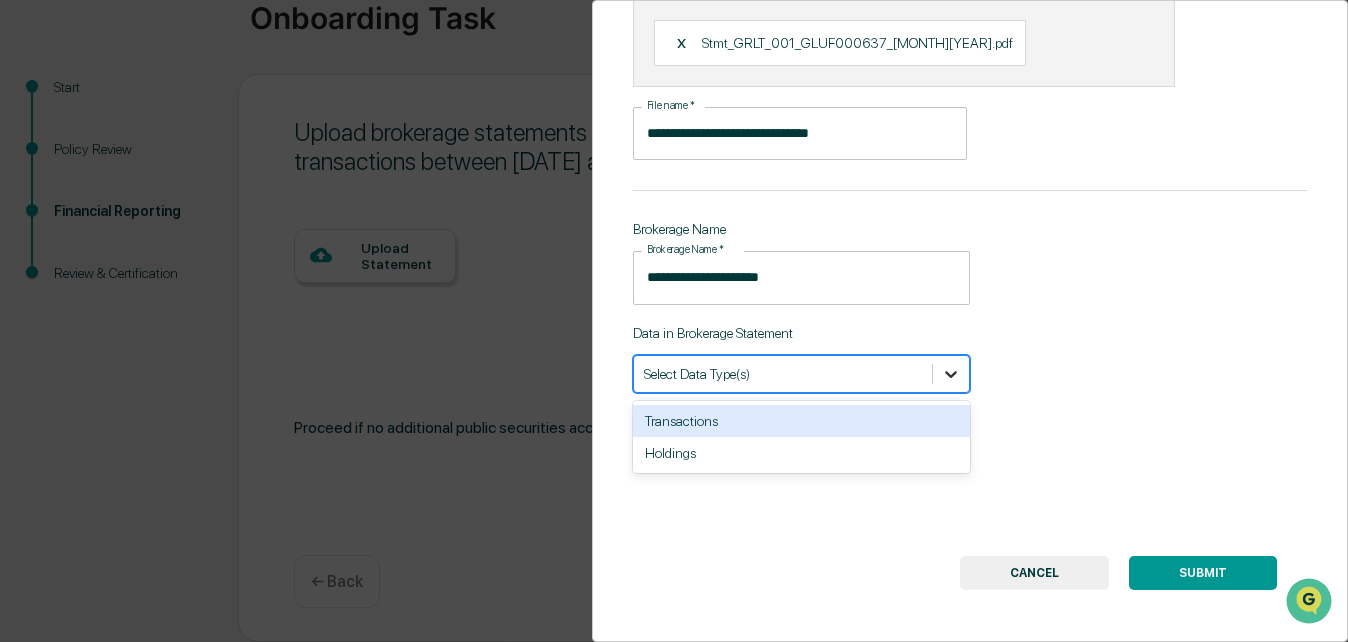 click 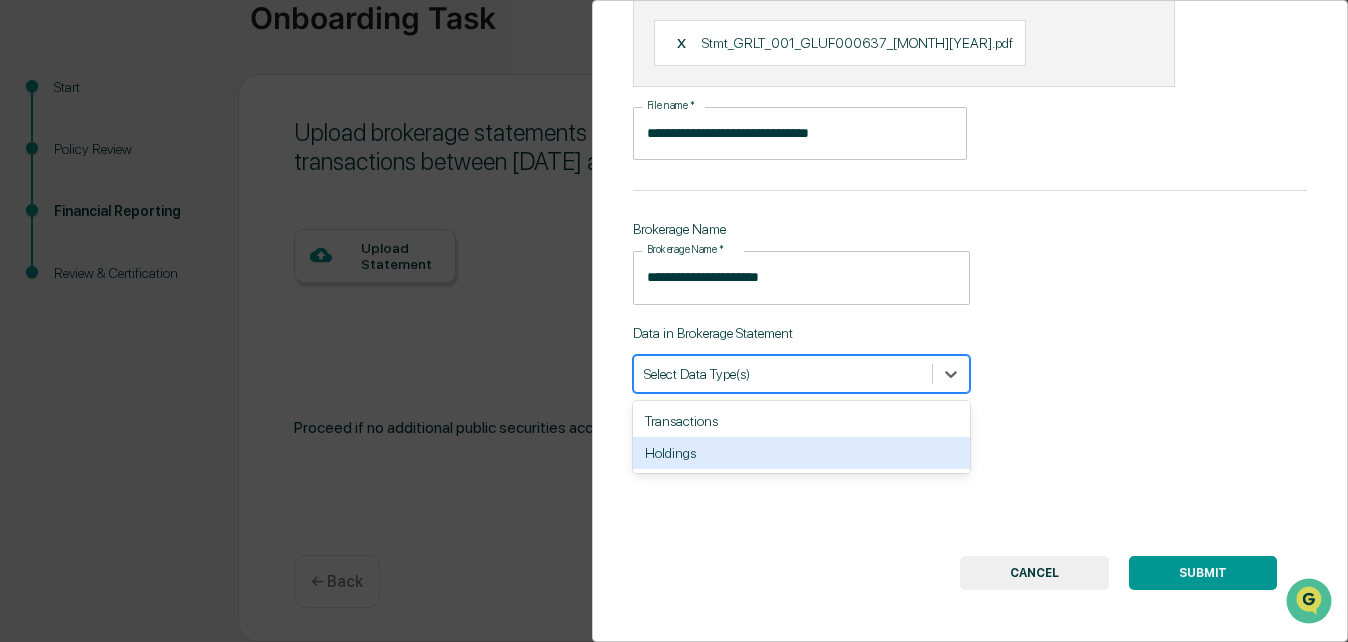 click on "Holdings" at bounding box center [801, 453] 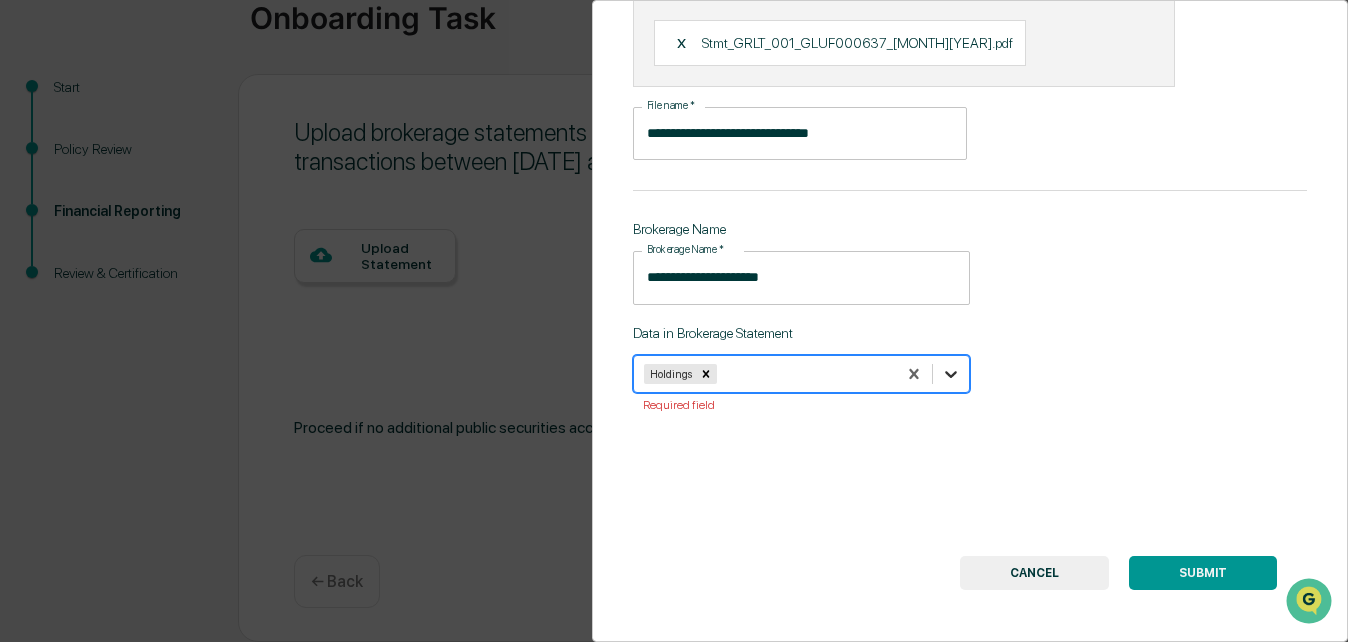 click 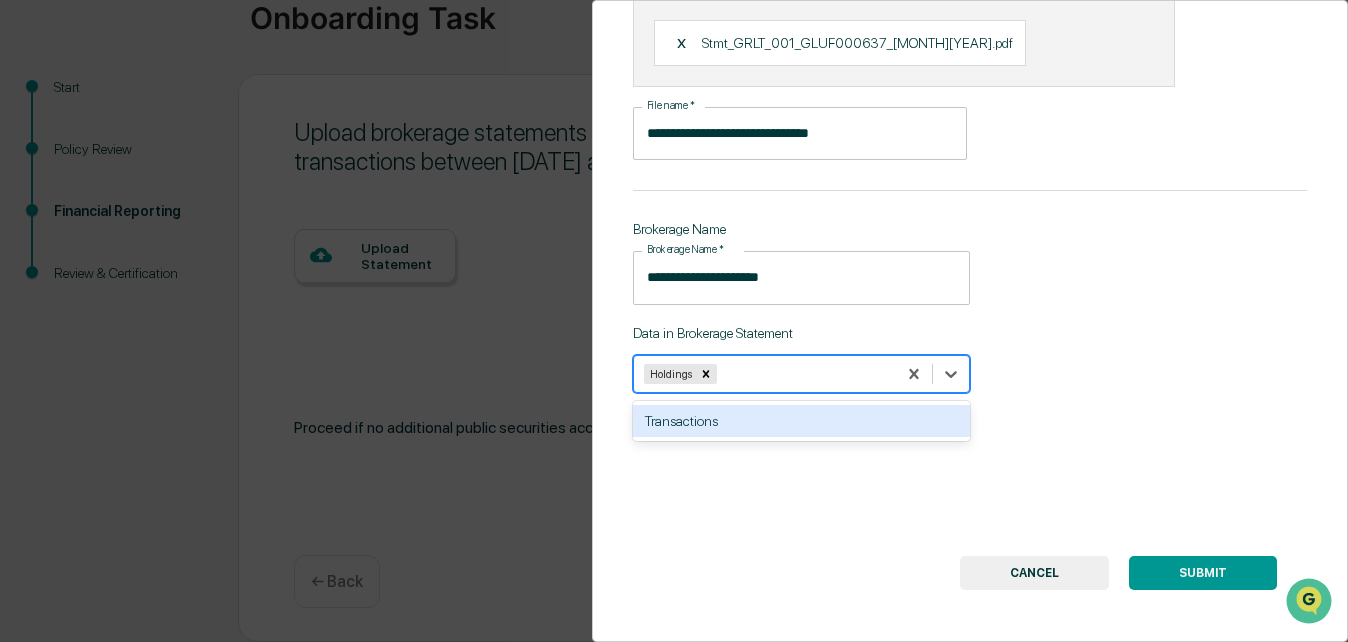 click on "Transactions" at bounding box center [801, 421] 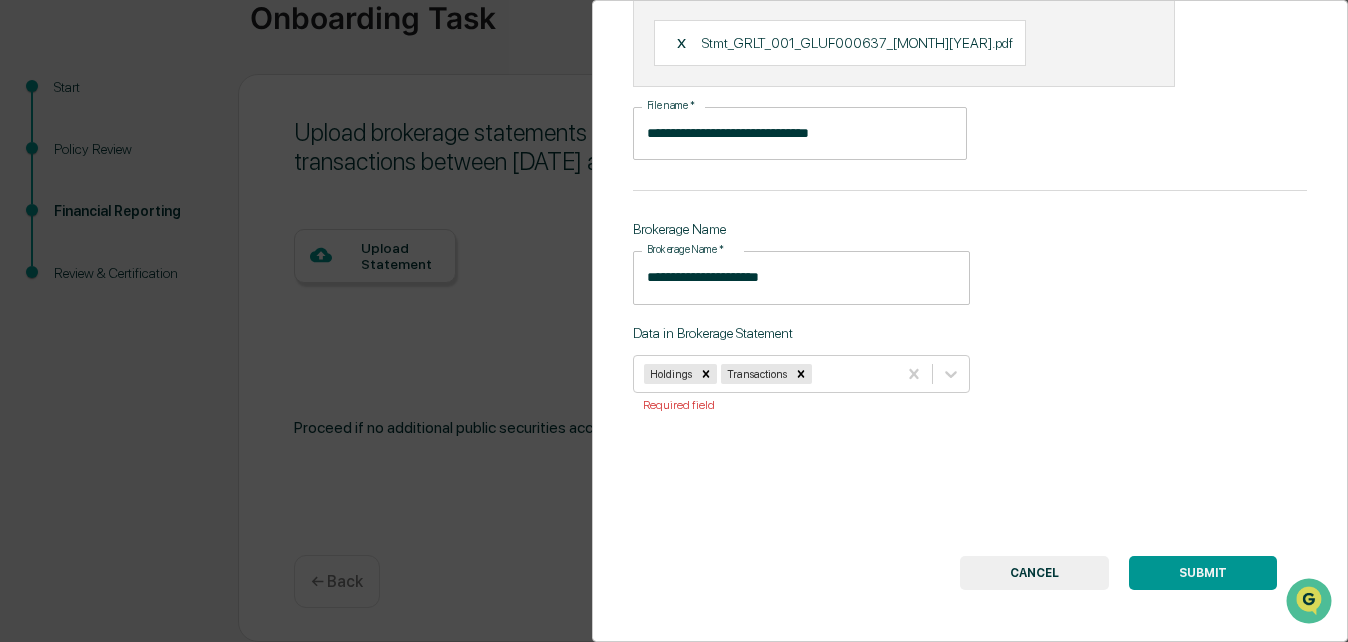 click on "SUBMIT" at bounding box center (1203, 573) 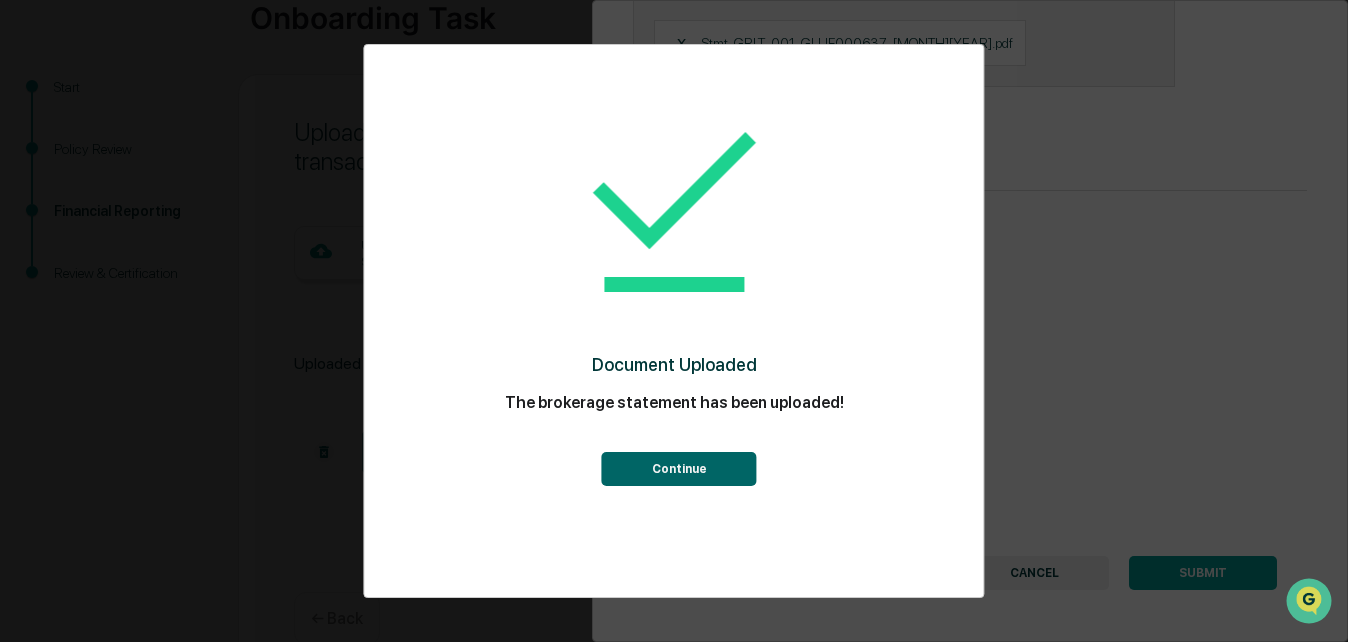 click on "Continue" at bounding box center (679, 469) 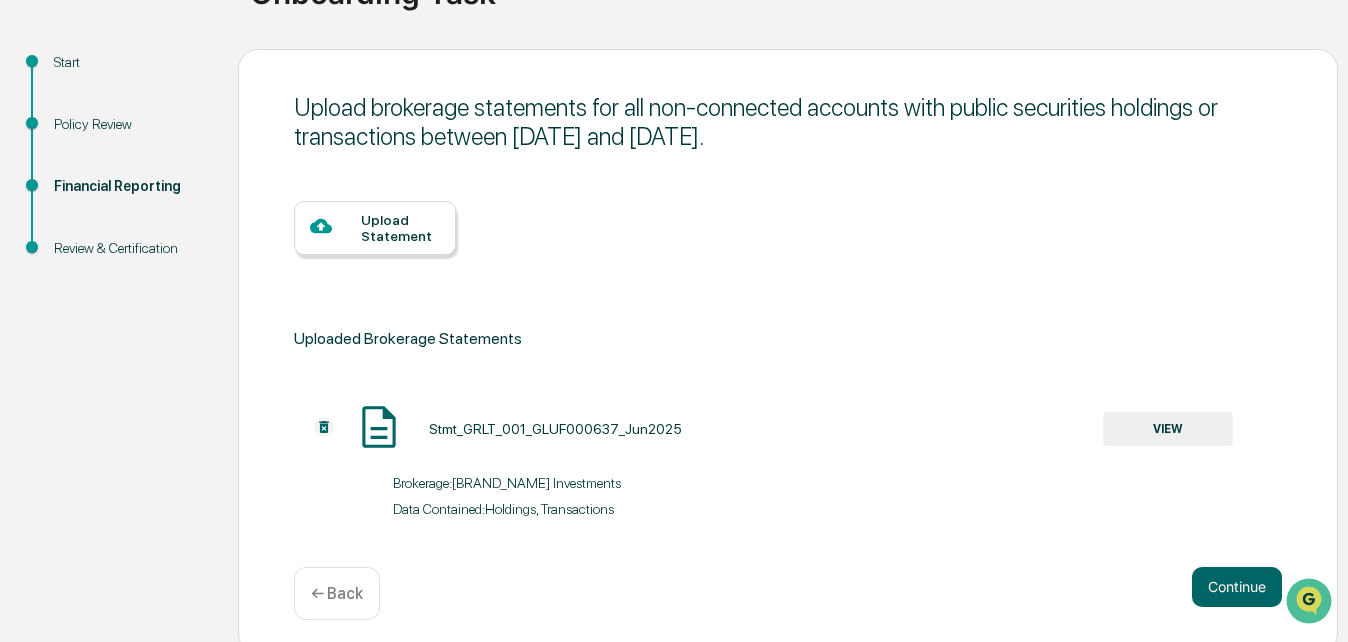 scroll, scrollTop: 201, scrollLeft: 0, axis: vertical 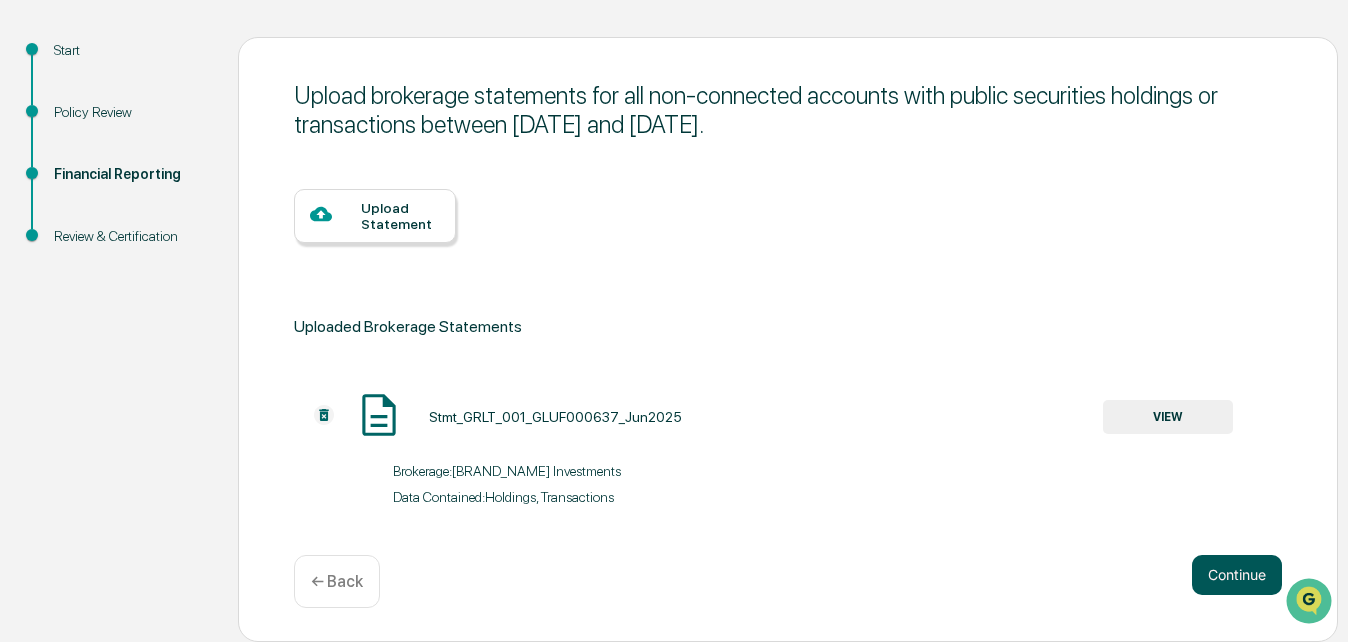 click on "Continue" at bounding box center (1237, 575) 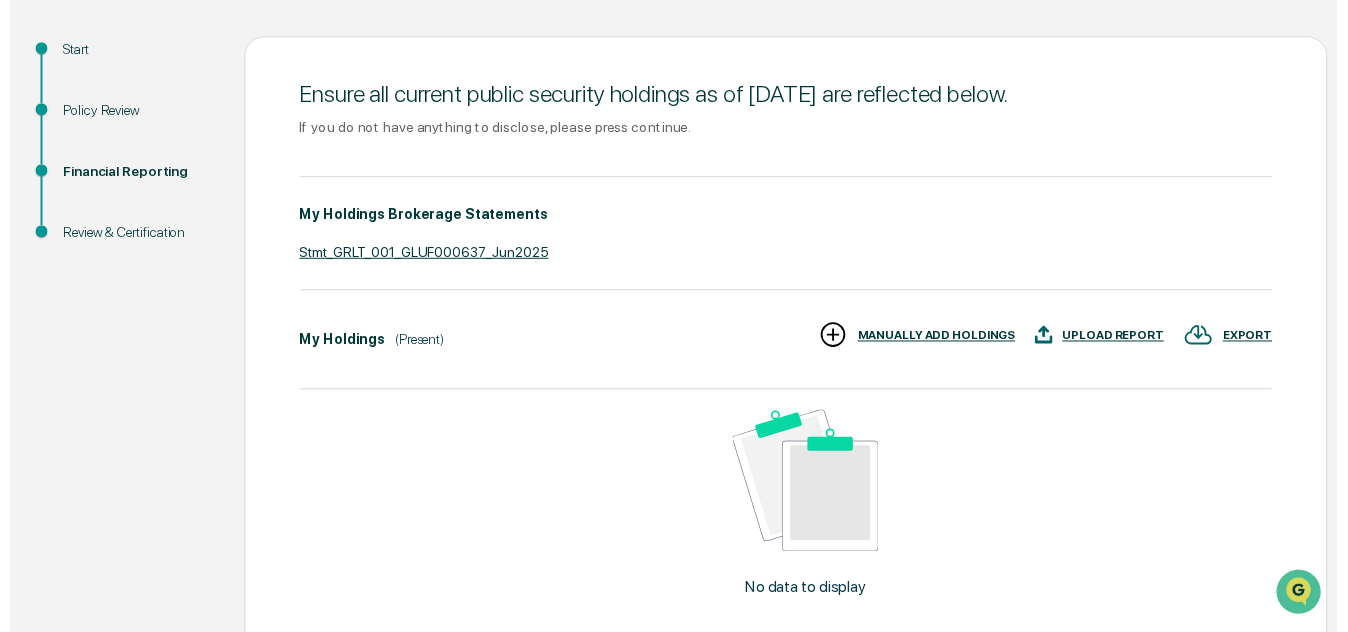 scroll, scrollTop: 375, scrollLeft: 0, axis: vertical 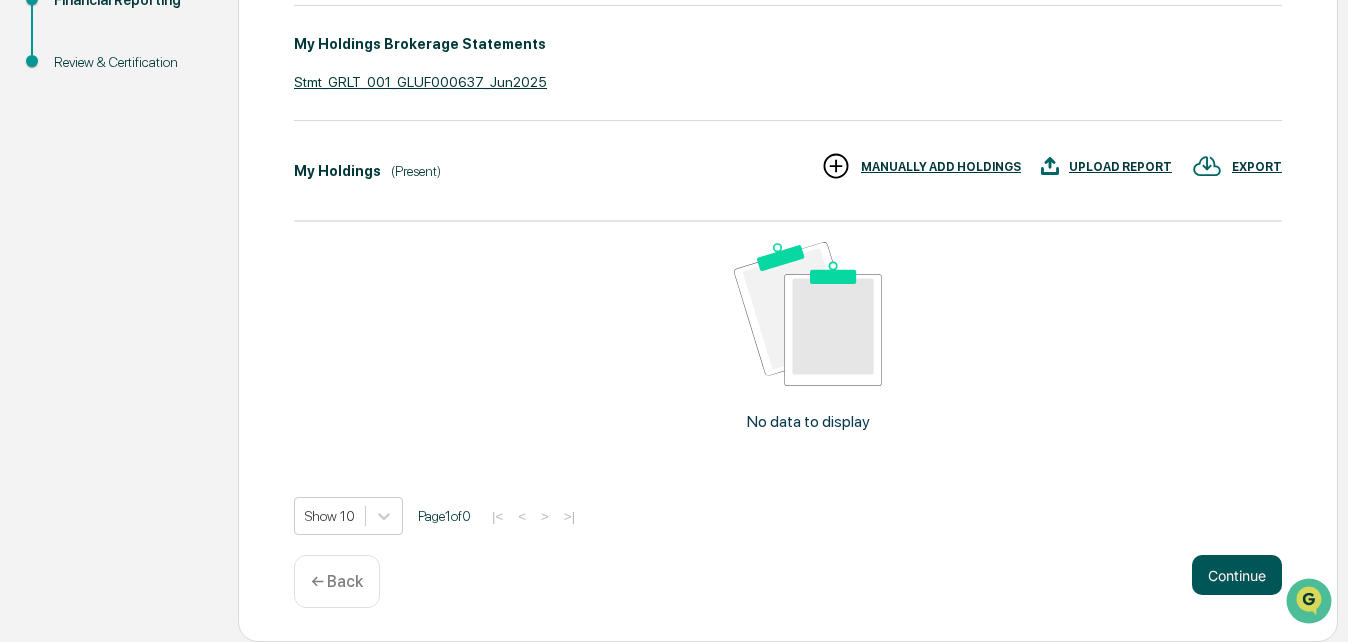 click on "Continue" at bounding box center [1237, 575] 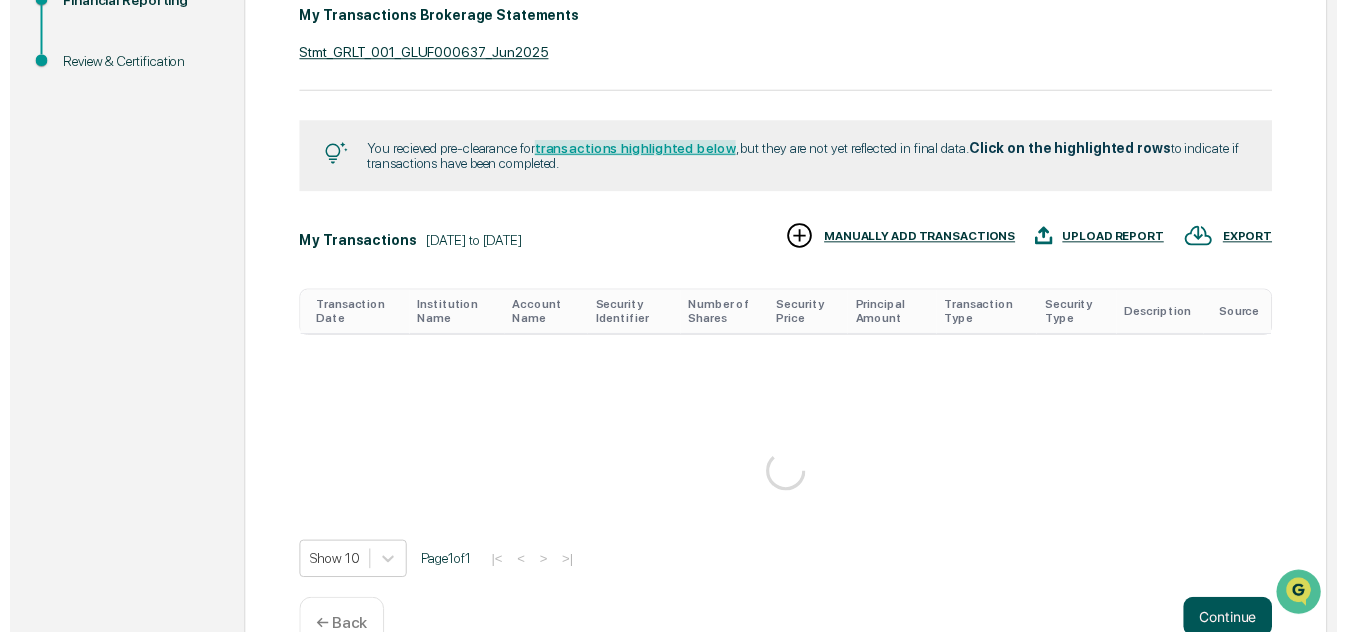 scroll, scrollTop: 293, scrollLeft: 0, axis: vertical 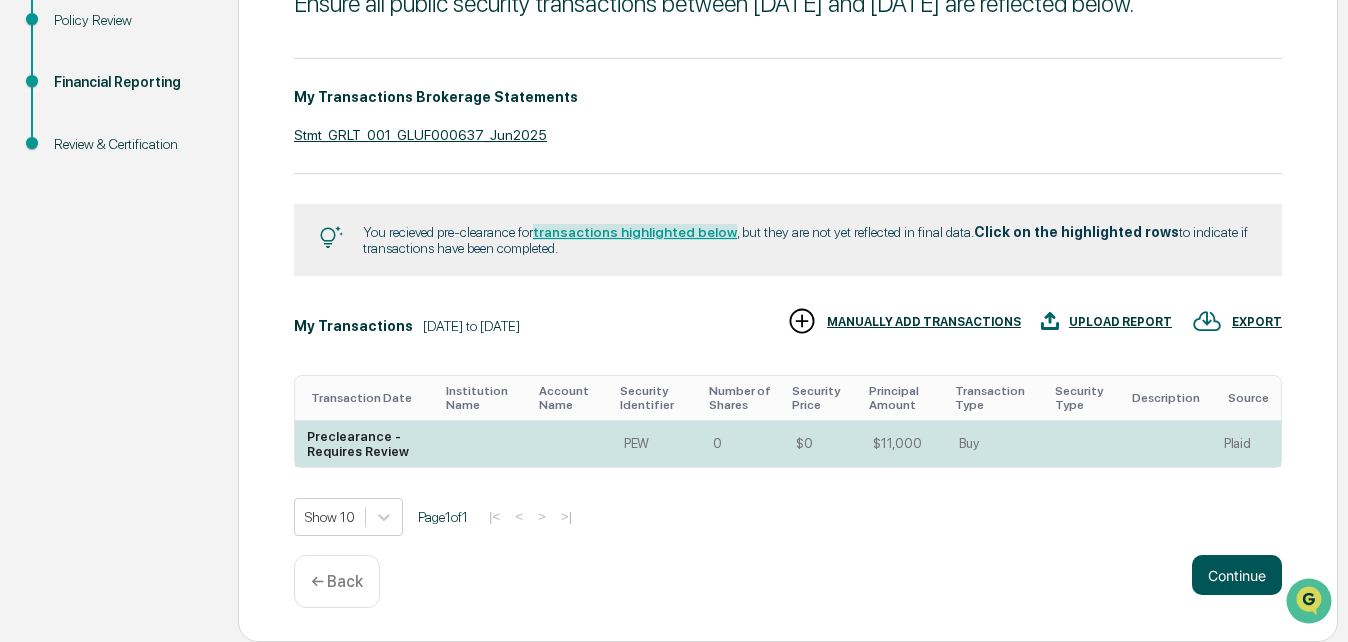 click on "Continue" at bounding box center (1237, 575) 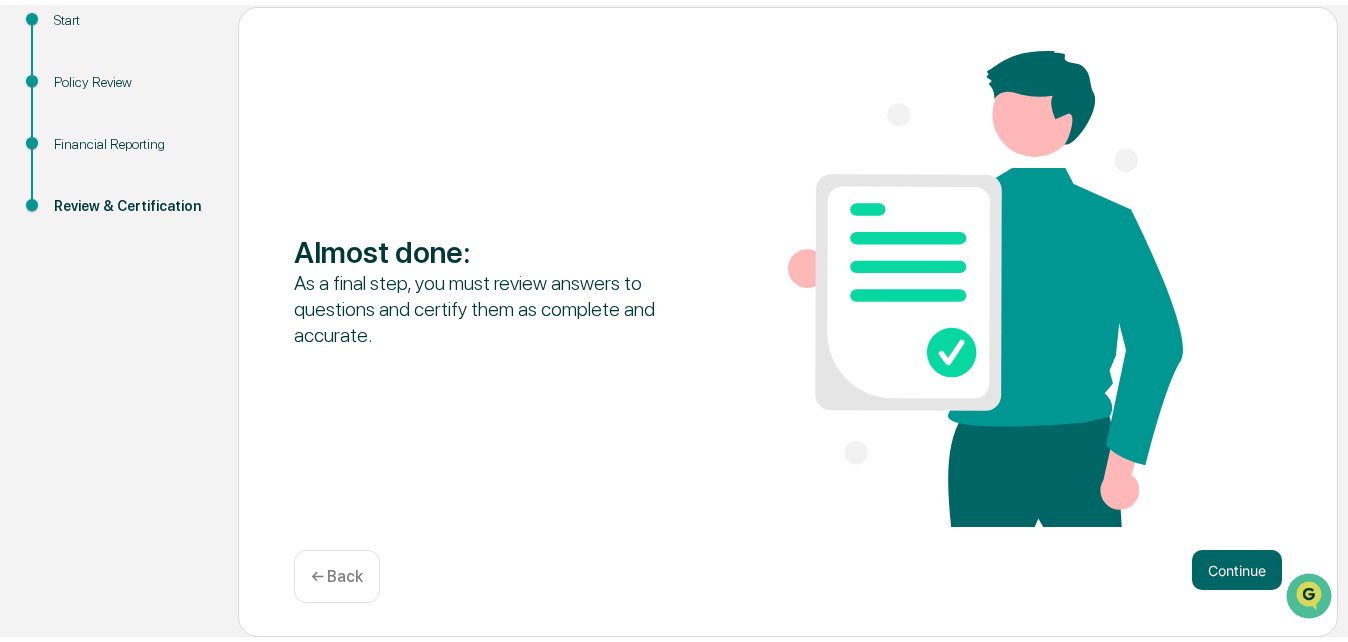 scroll, scrollTop: 226, scrollLeft: 0, axis: vertical 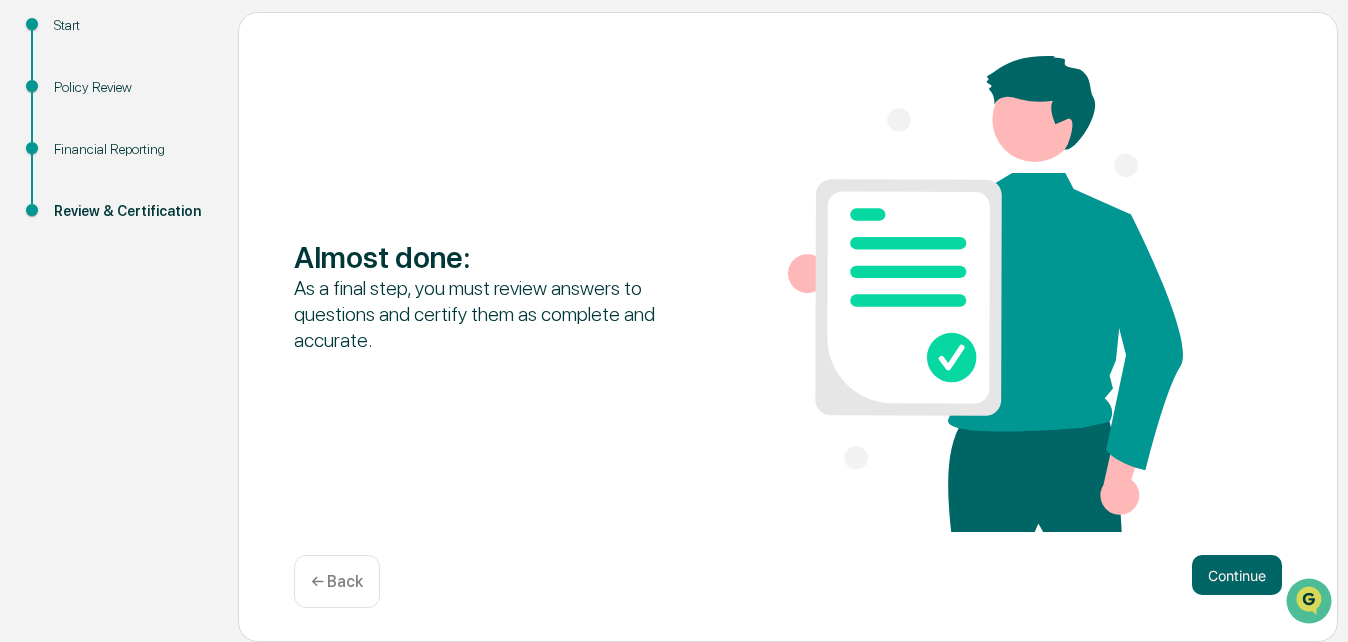 click on "Continue" at bounding box center (1237, 575) 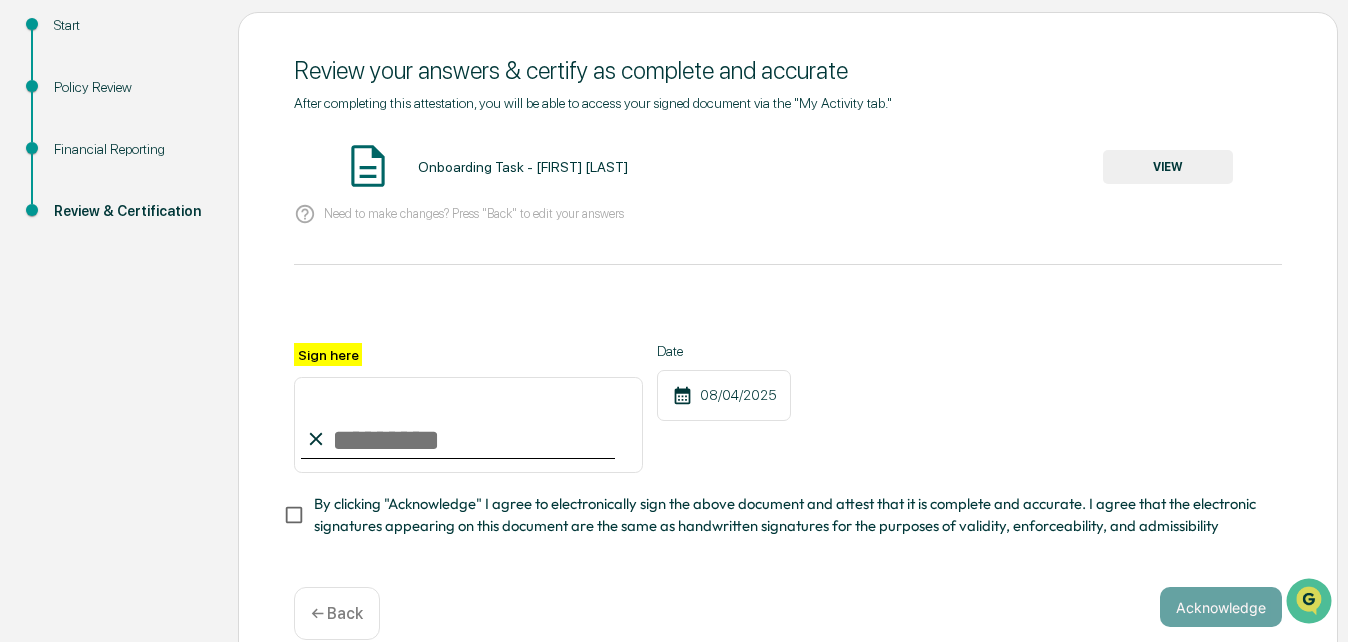 click on "Sign here" at bounding box center (468, 425) 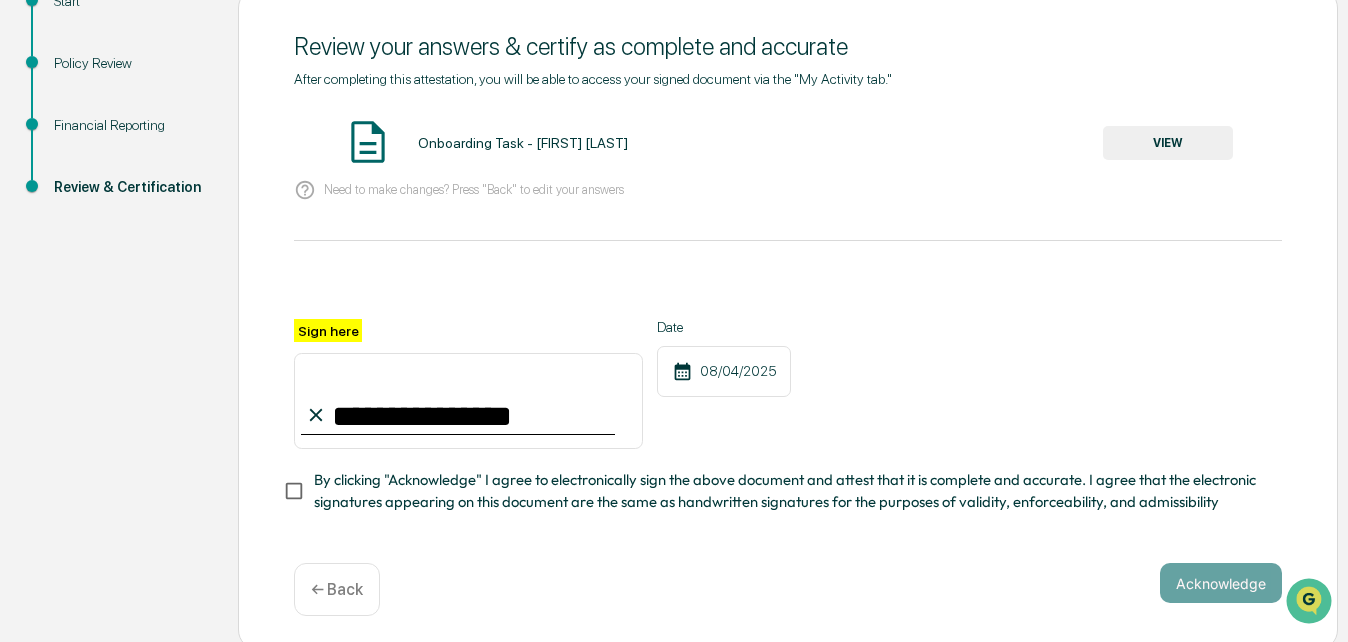 scroll, scrollTop: 264, scrollLeft: 0, axis: vertical 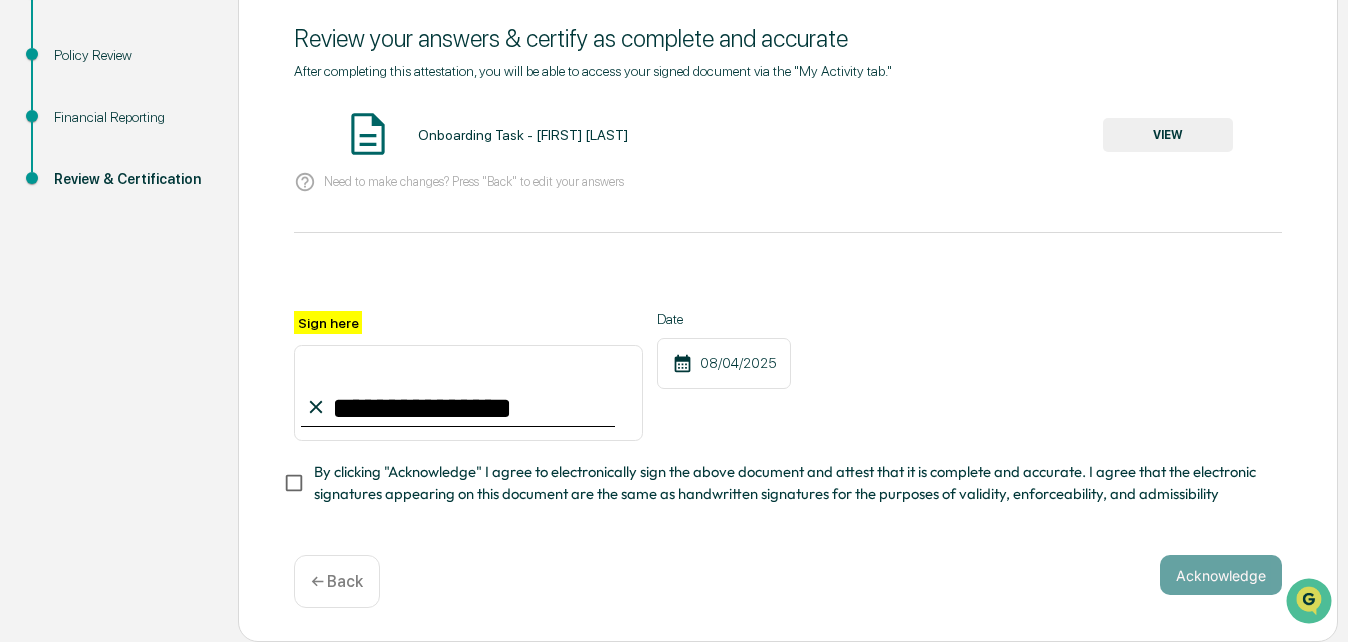 type on "**********" 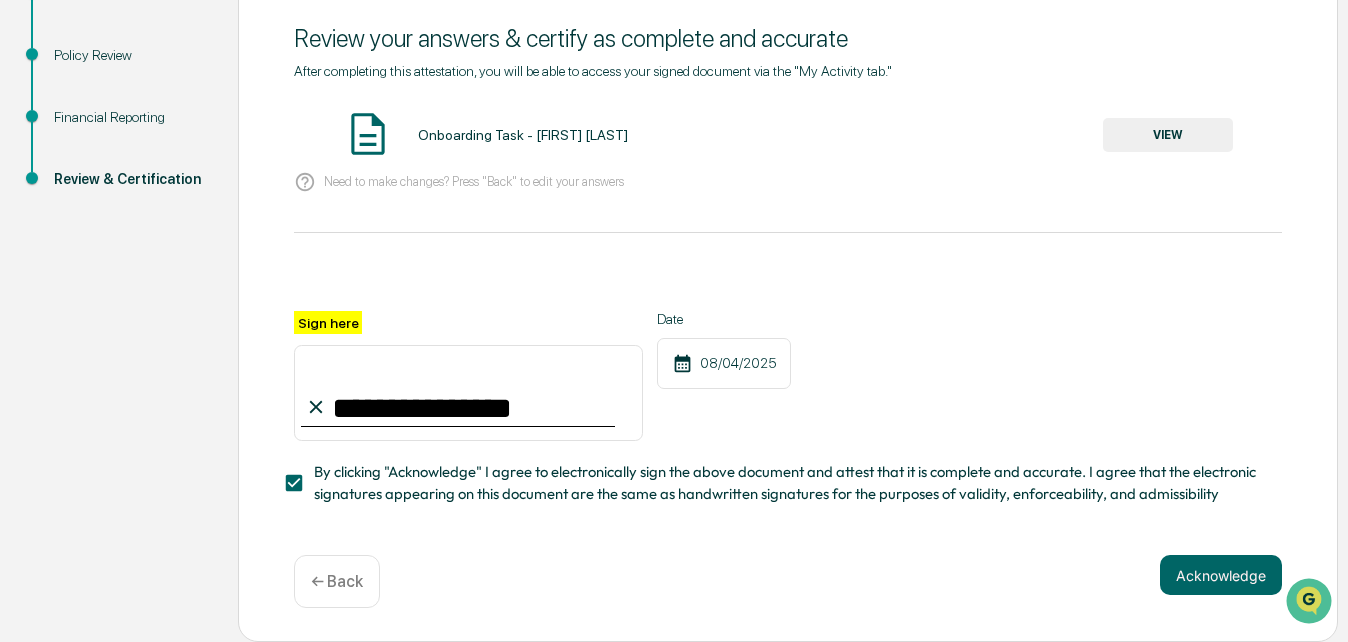 click on "VIEW" at bounding box center [1168, 135] 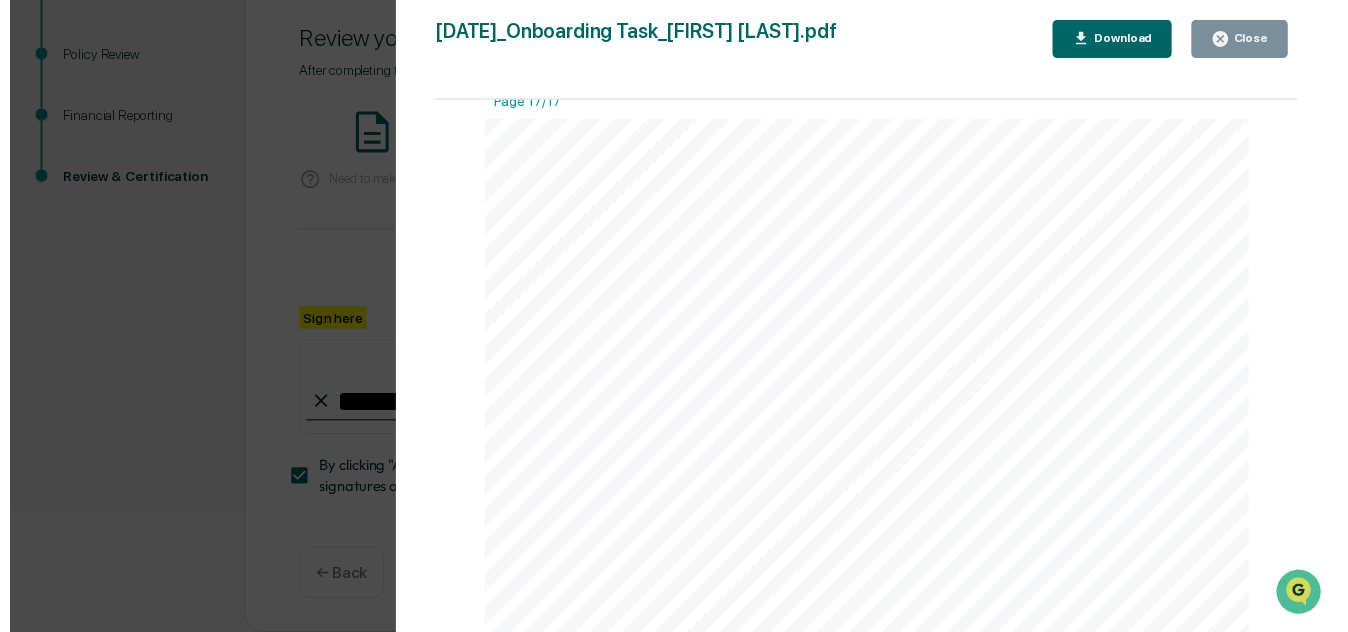 scroll, scrollTop: 12736, scrollLeft: 0, axis: vertical 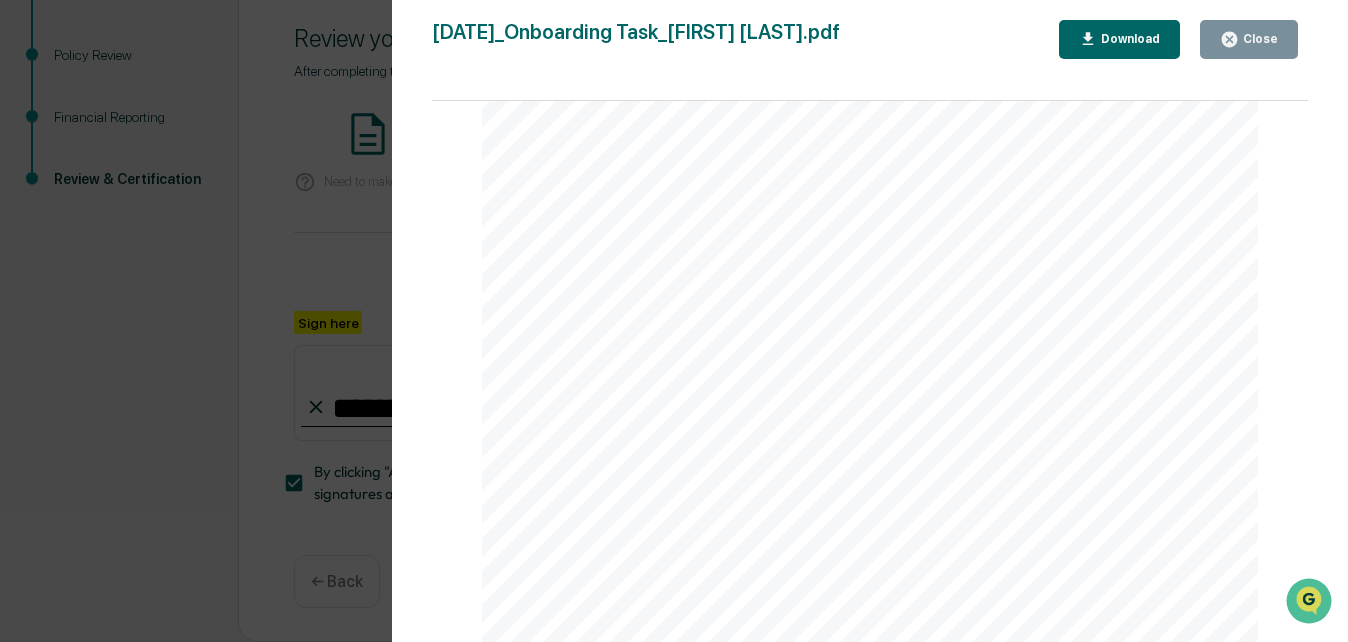 click on "Download" at bounding box center (1128, 39) 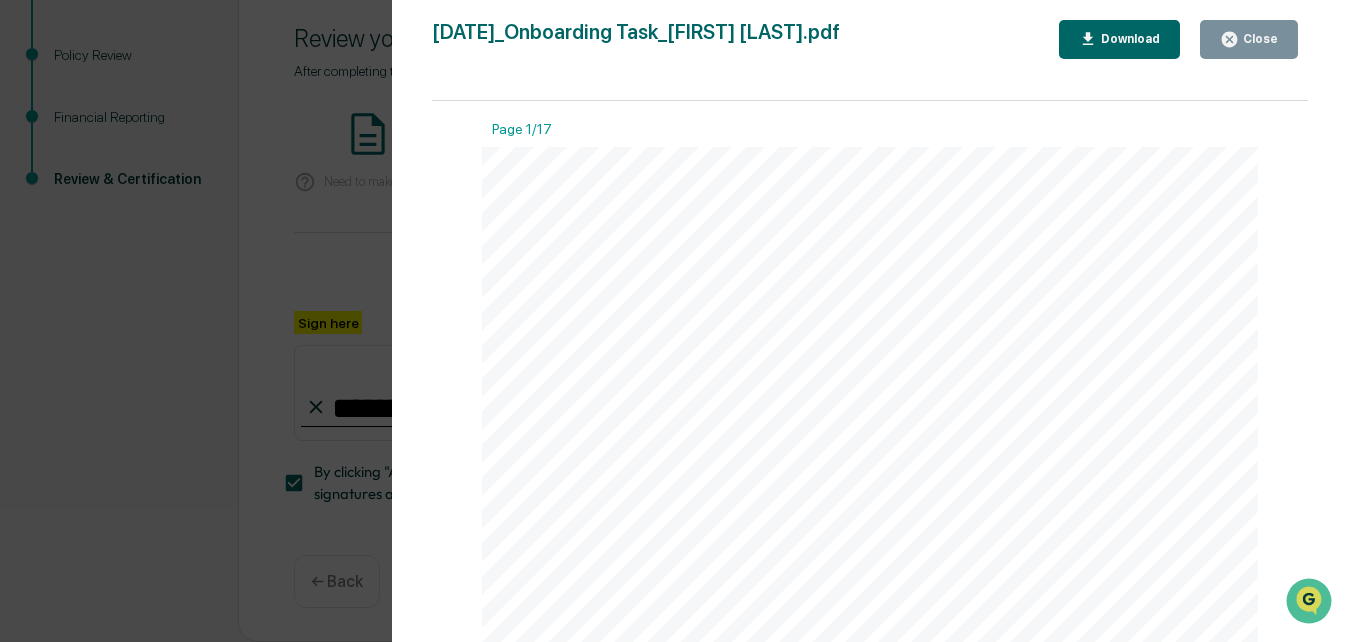 click on "Page 1 of 17 August   4,   2025 Tuttle   Capital   Management Onboarding   Task   -   [FIRST] [LAST] Contents Definitions   2 Financial   Reporting   3 Brokerage   Holdings:   08/04/2025   3 Brokerage   Transactions:   06/01/2024   to   06/05/2025   3 Page   1   of   4 Page 2/17 Definitions Public   Security:   a   financial   instrument   or   investment   that   is   available   for   purchase   by   the   general   public,   and   that   is   freely   traded   on   an   exchange. Examples   of   public   securities   include: Stocks:   Shares   of   publicly- traded   companies   that   represent   ownership   in   the   company   and   provide   the   potential   for   capital   appreciation   and dividends. Bonds:   Debt   instruments   issued   by   governments   or   corporations   to   raise   capital,   typically   offering   periodic   interest   payments   and   the   return   of principal   at   maturity. Mutual   Funds:   Investment   vehicles   that   pool   money   from   multiple   investors" at bounding box center (870, 381) 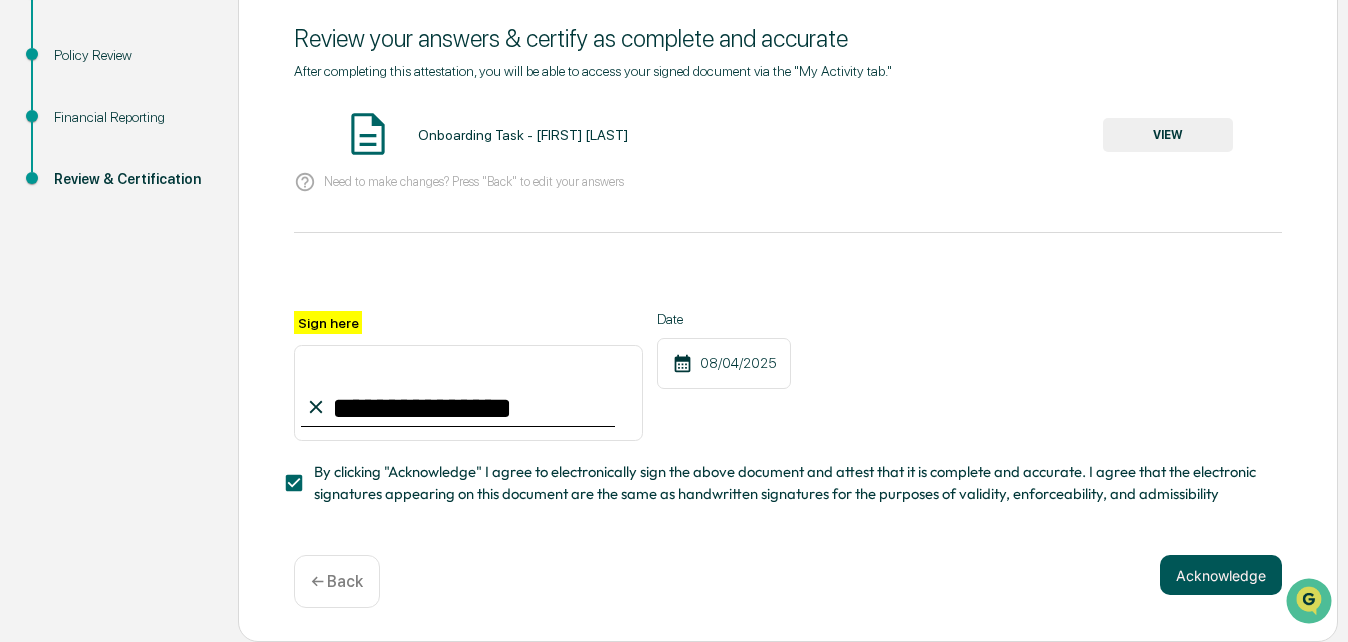 click on "Acknowledge" at bounding box center [1221, 575] 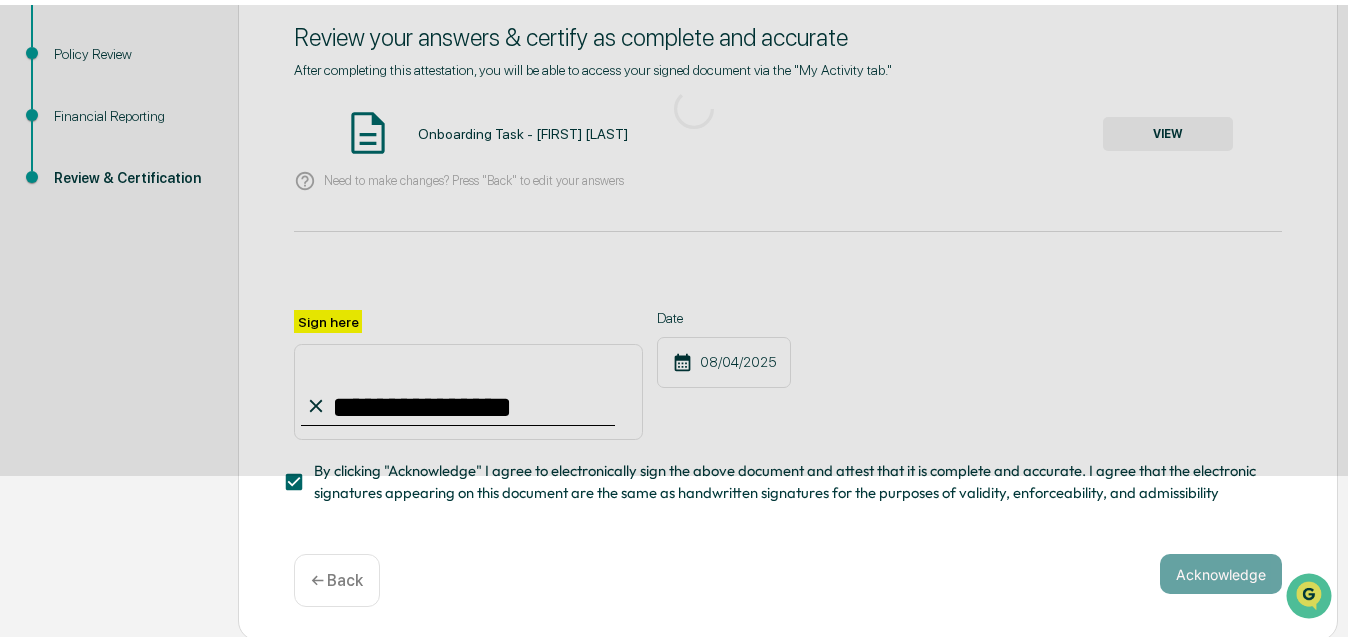 scroll, scrollTop: 164, scrollLeft: 0, axis: vertical 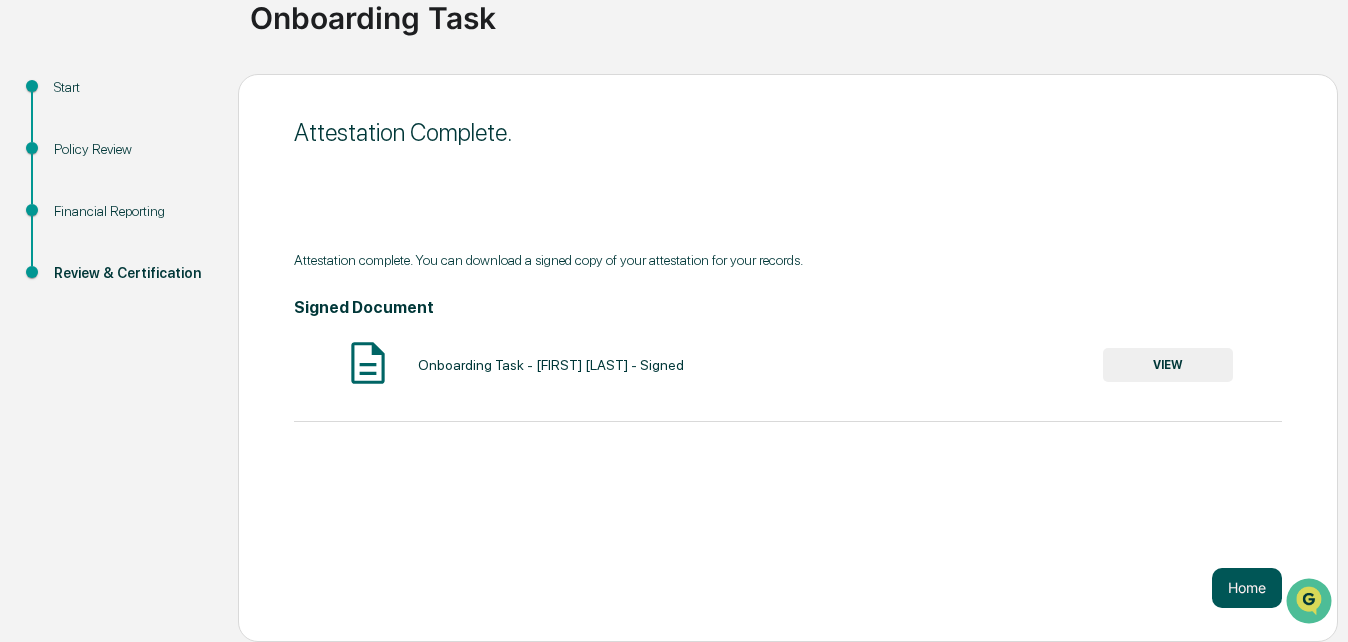 click on "Home" at bounding box center (1247, 588) 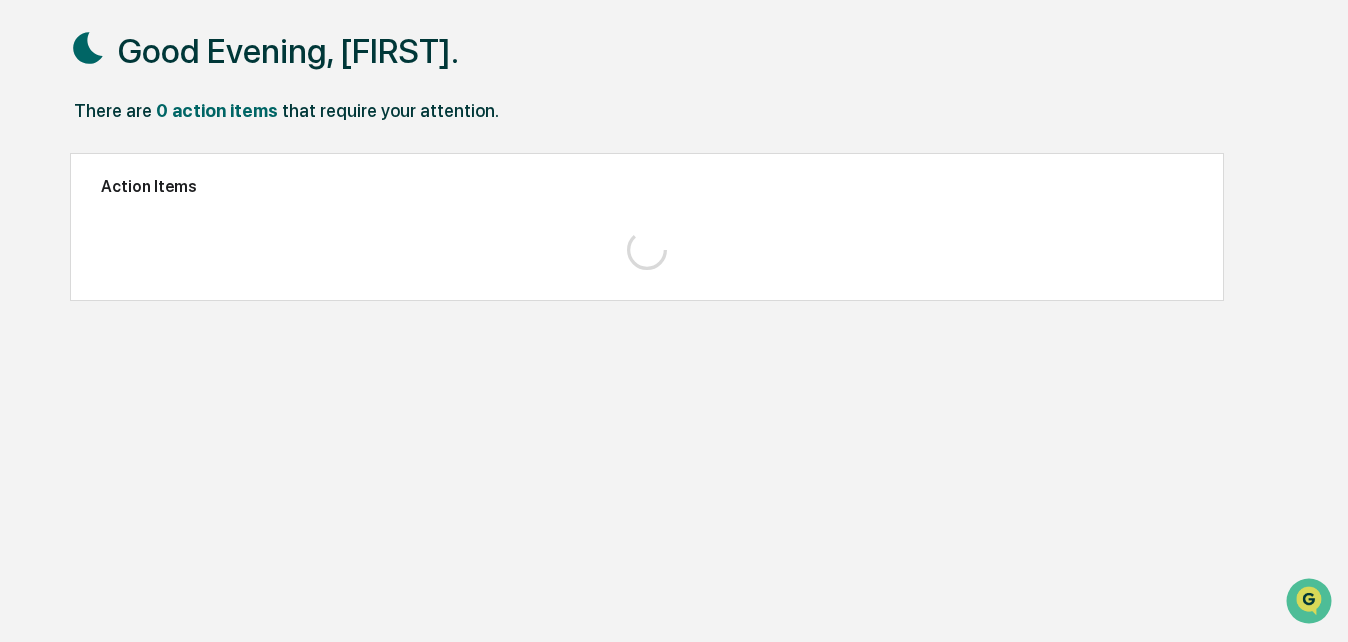 scroll, scrollTop: 95, scrollLeft: 0, axis: vertical 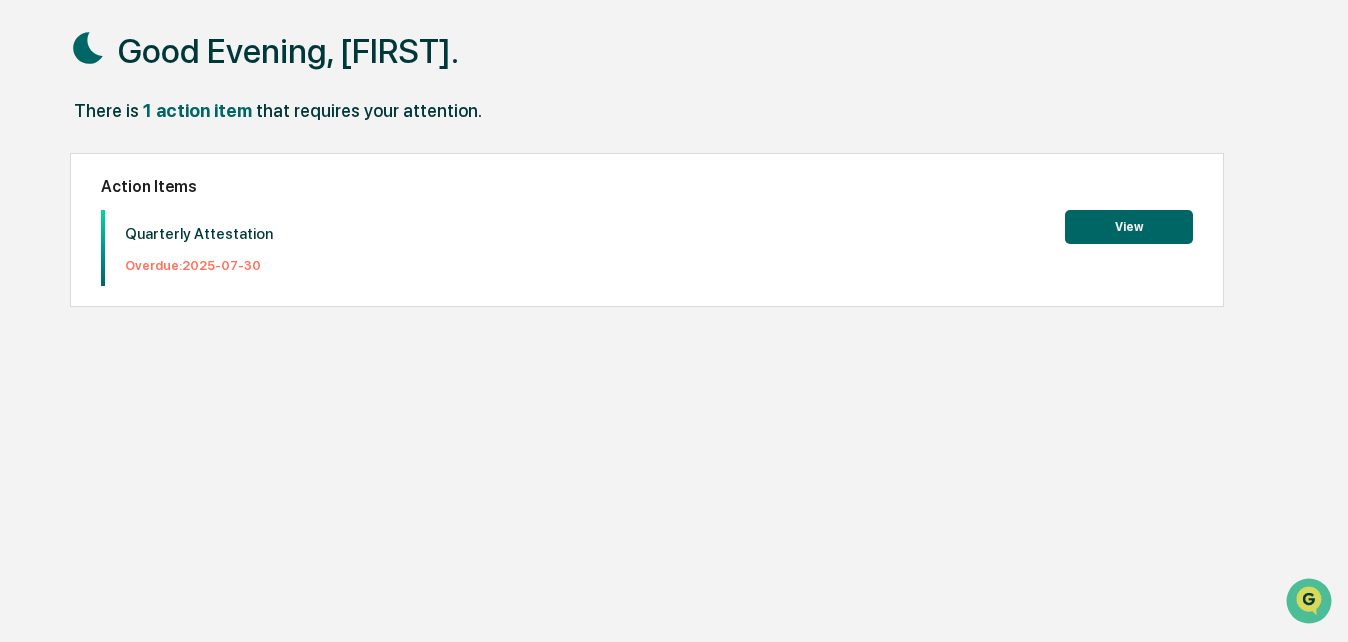 click on "View" at bounding box center (1129, 227) 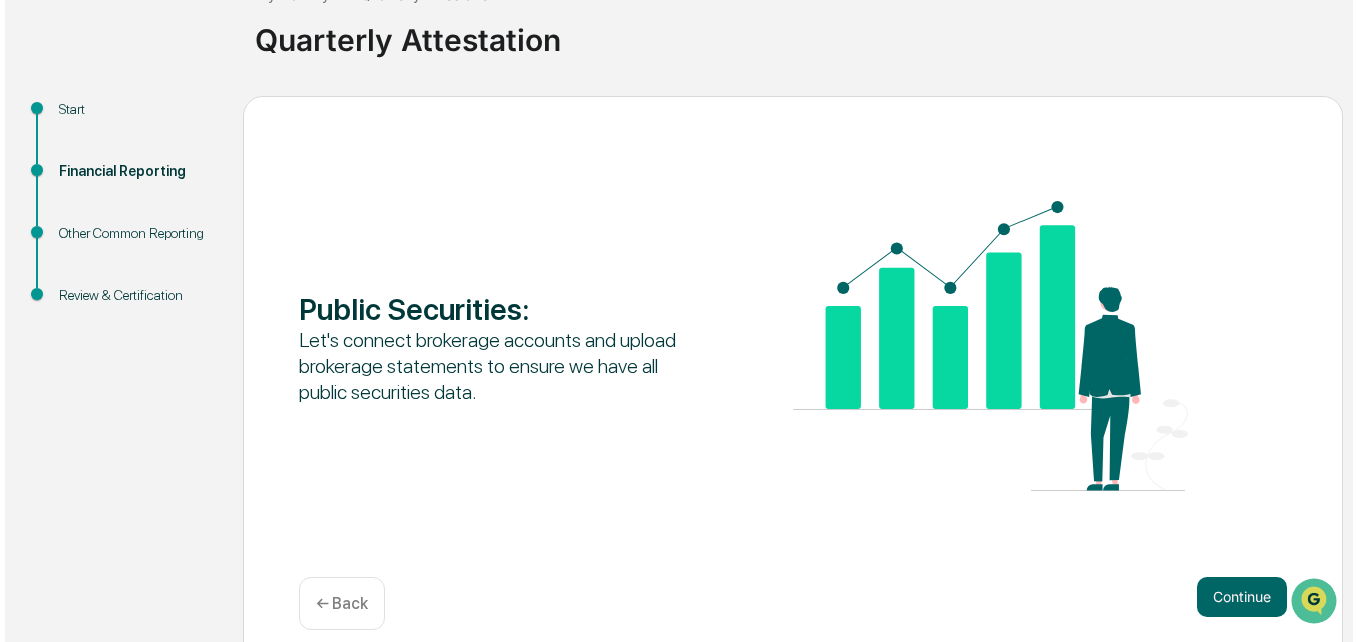 scroll, scrollTop: 164, scrollLeft: 0, axis: vertical 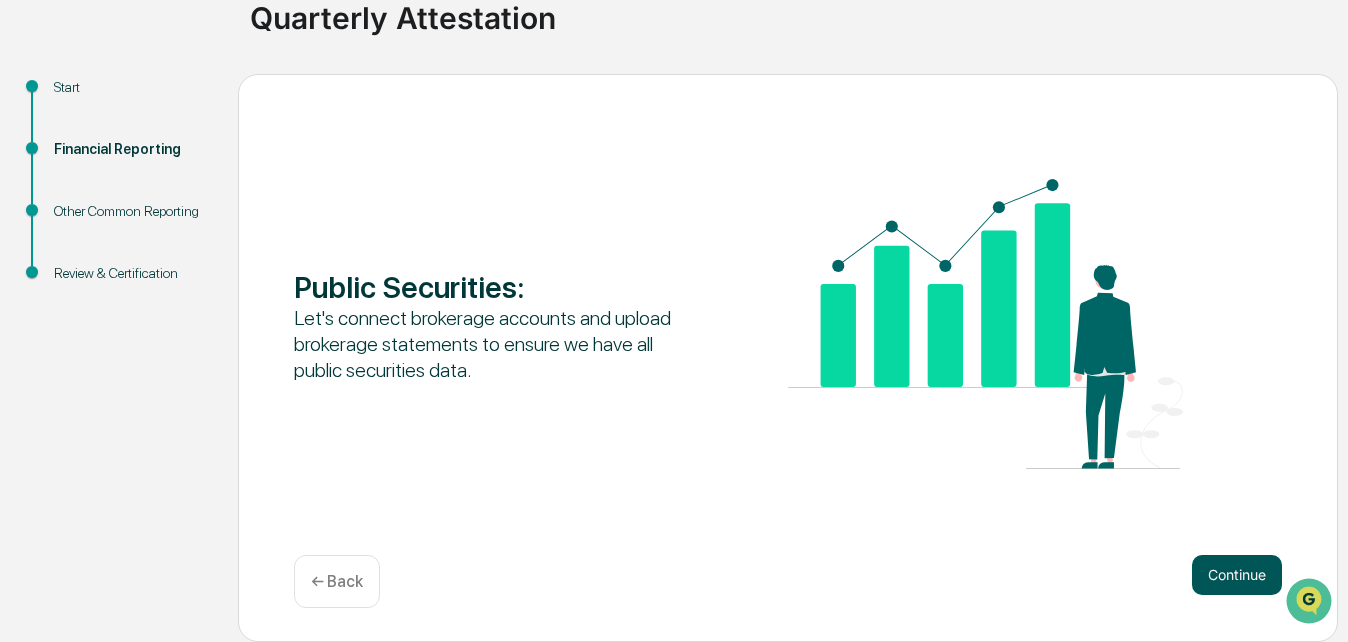 click on "Continue" at bounding box center (1237, 575) 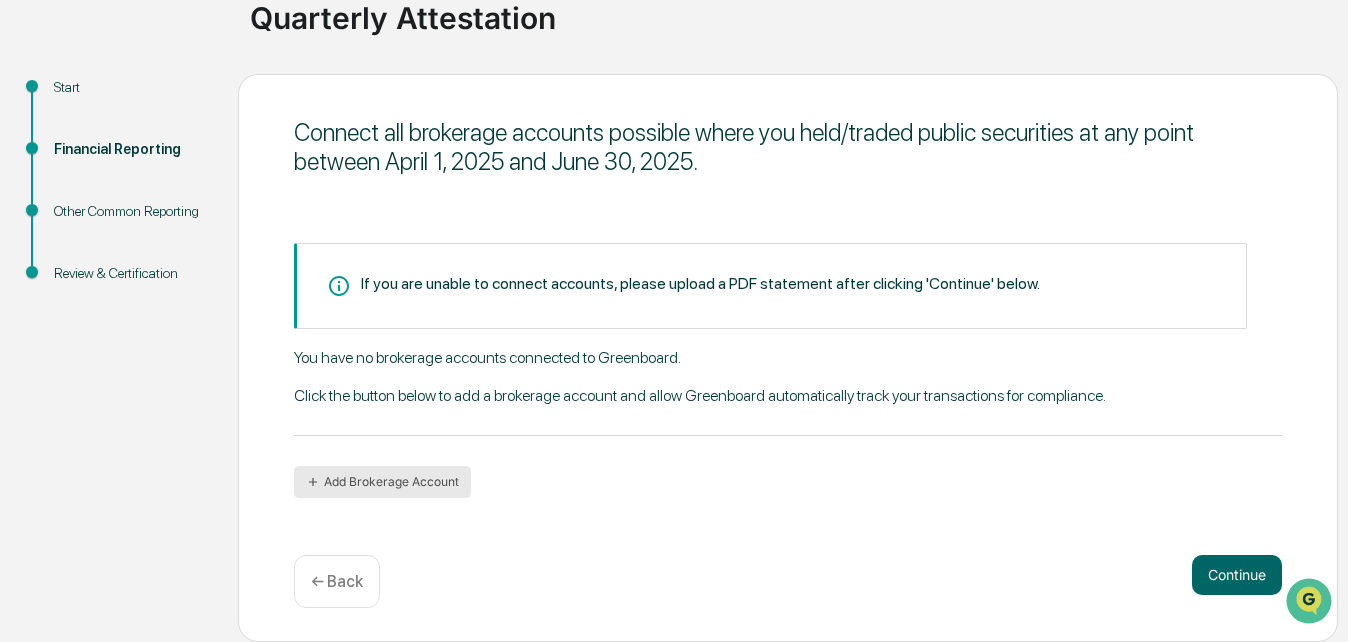 click 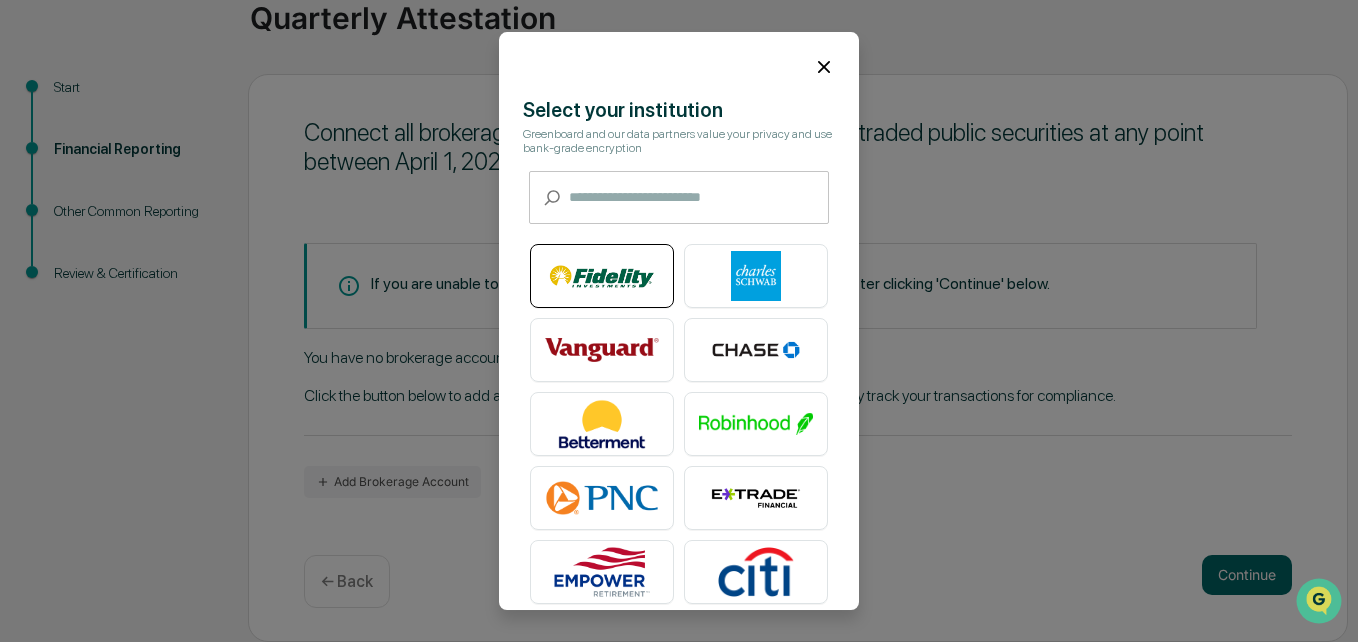 click at bounding box center (602, 277) 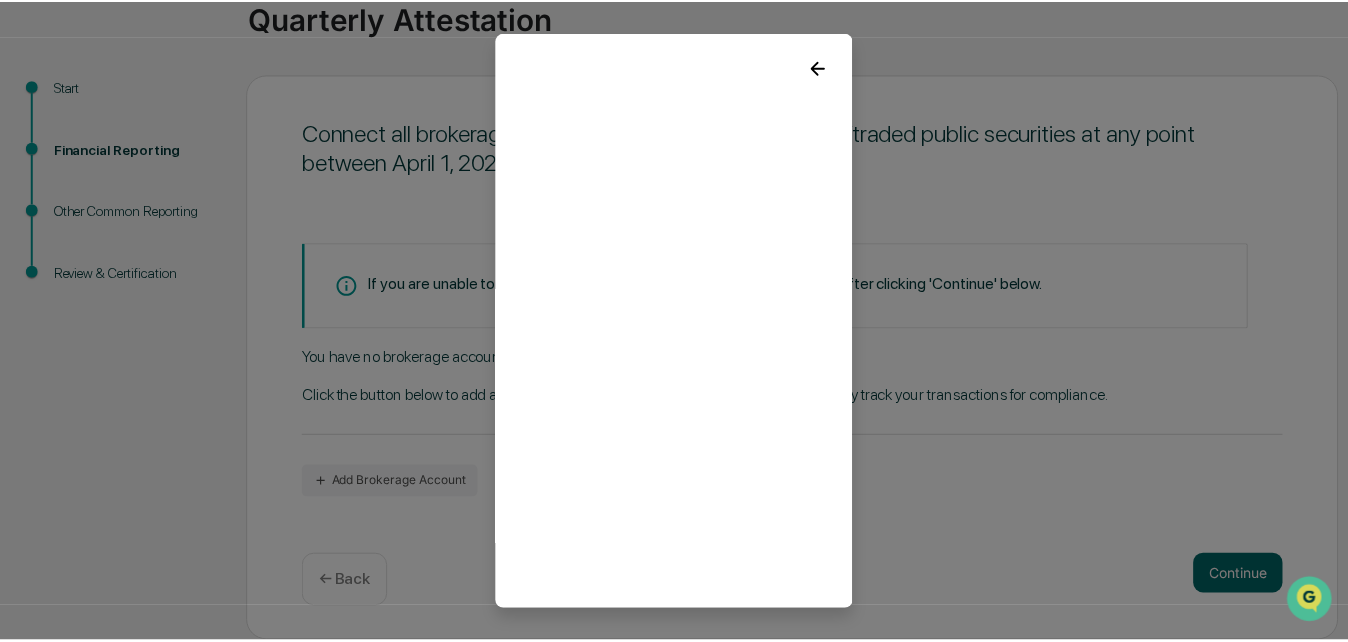 scroll, scrollTop: 54, scrollLeft: 0, axis: vertical 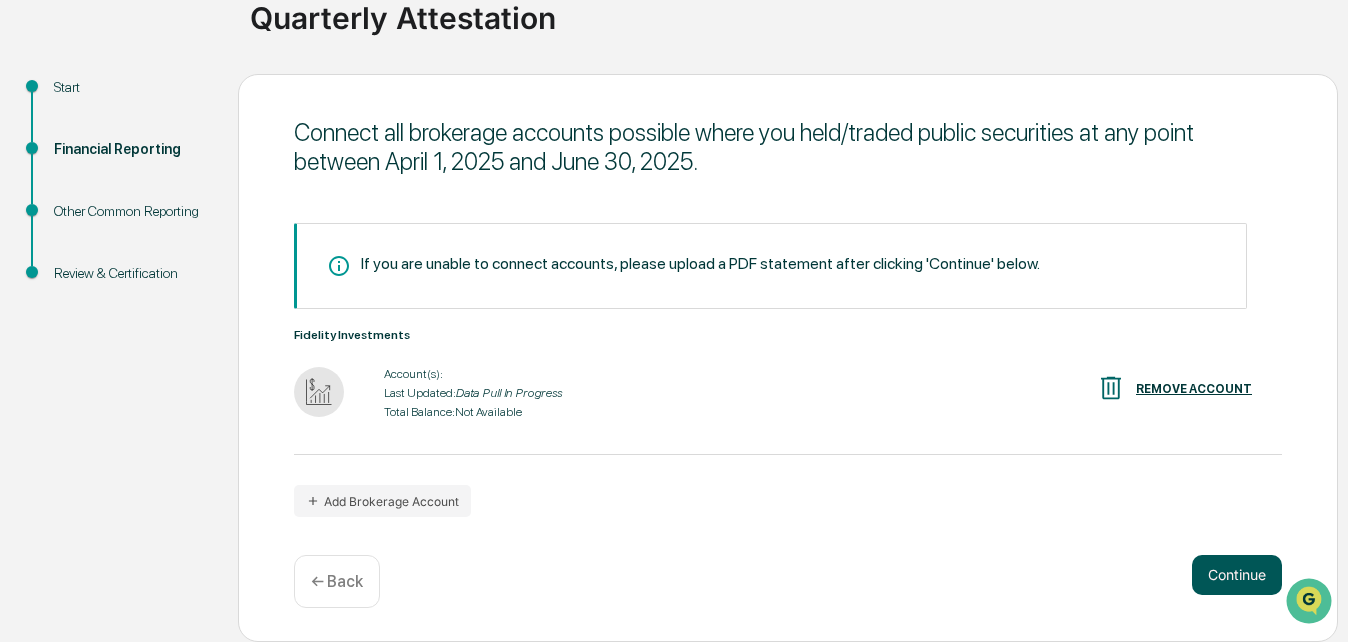 click on "Continue" at bounding box center [1237, 575] 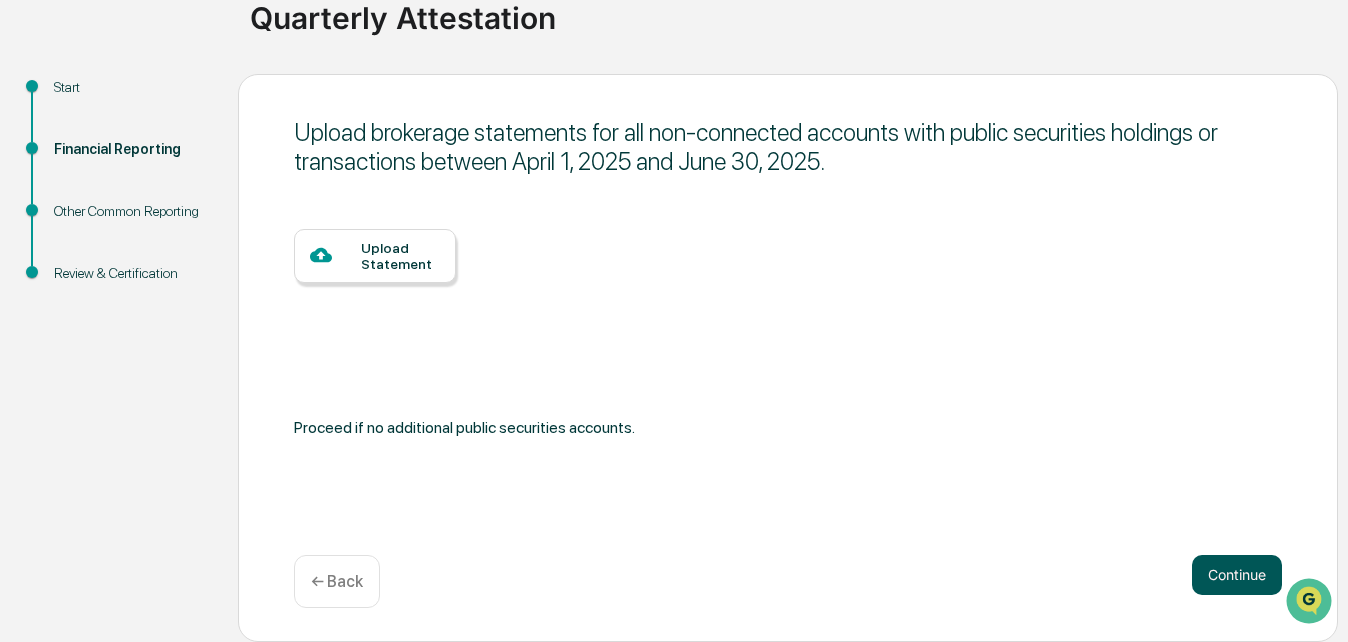 click on "Continue" at bounding box center [1237, 575] 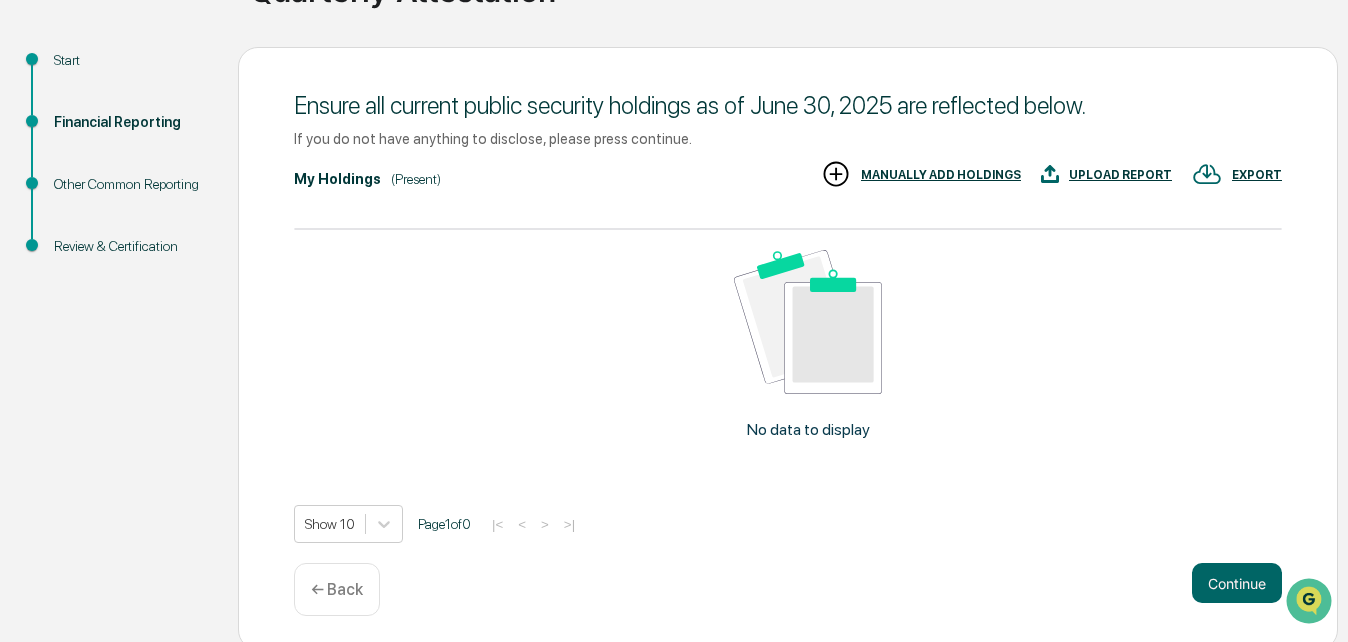 scroll, scrollTop: 199, scrollLeft: 0, axis: vertical 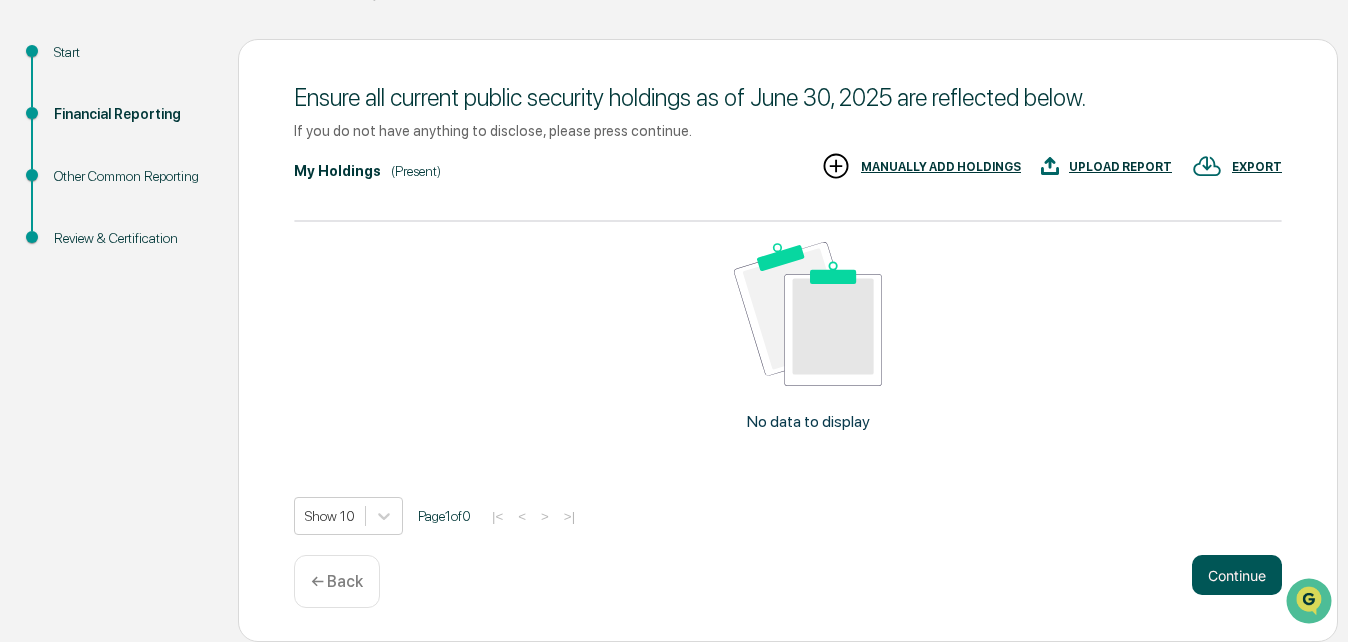 click on "Continue" at bounding box center [1237, 575] 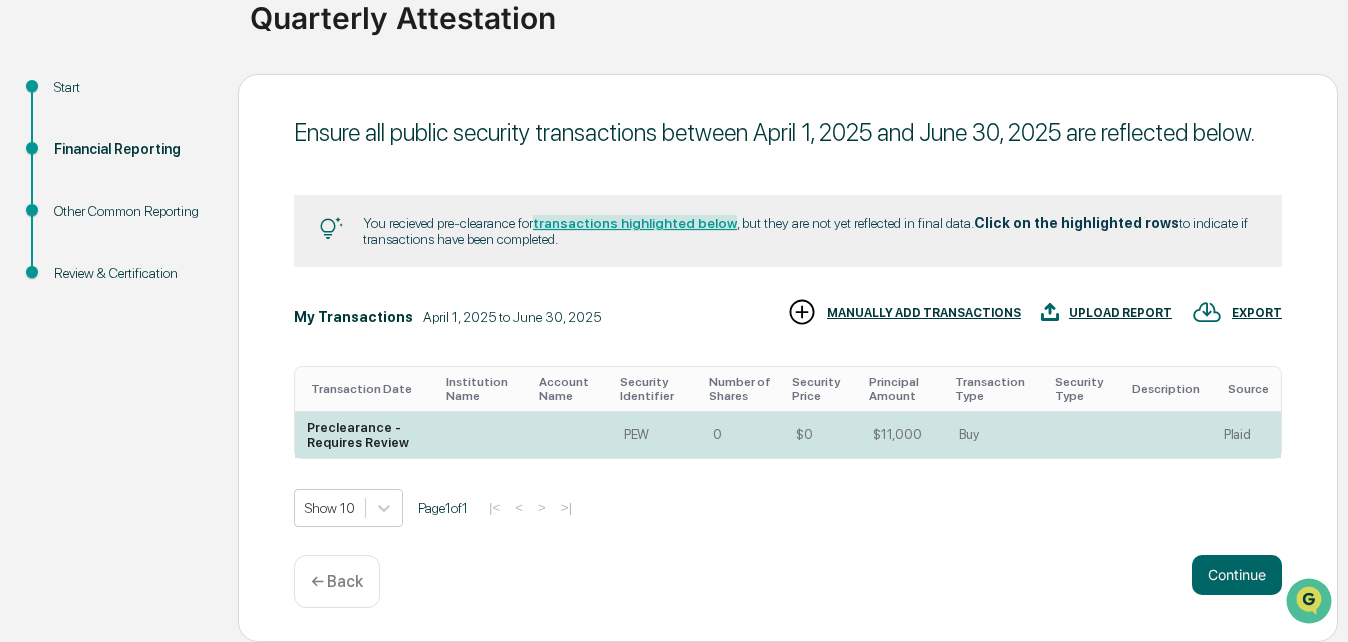 scroll, scrollTop: 164, scrollLeft: 0, axis: vertical 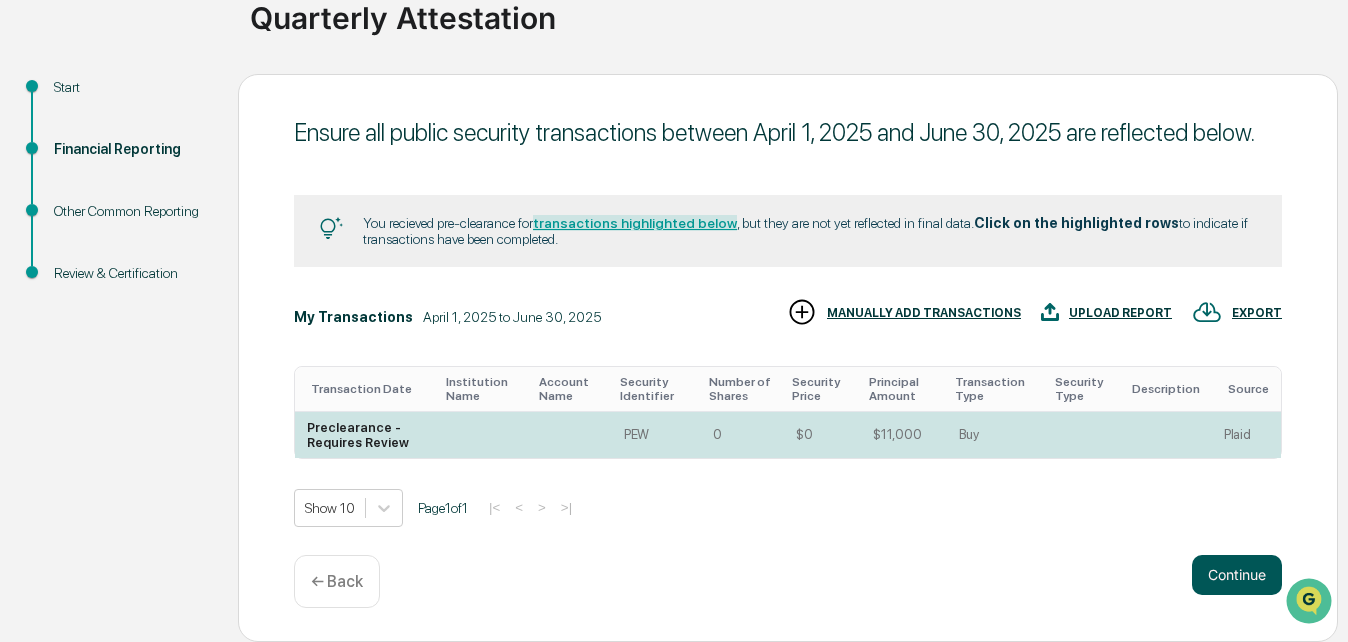 click on "Continue" at bounding box center (1237, 575) 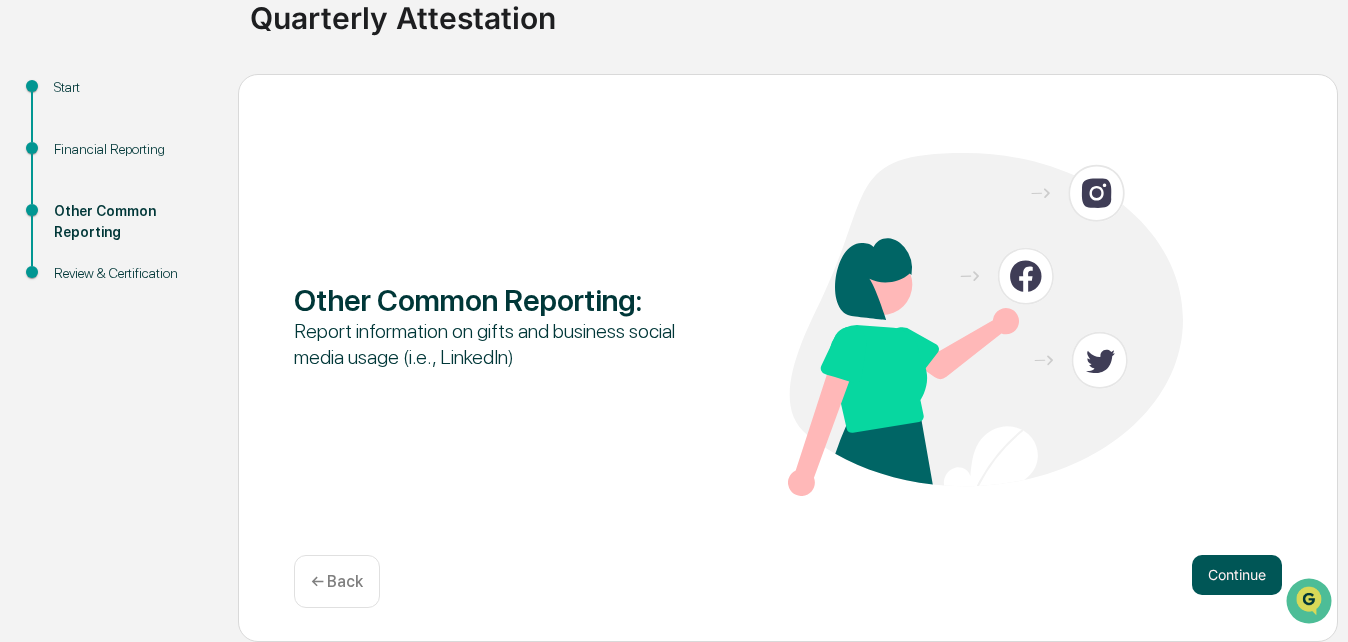 click on "Continue" at bounding box center [1237, 575] 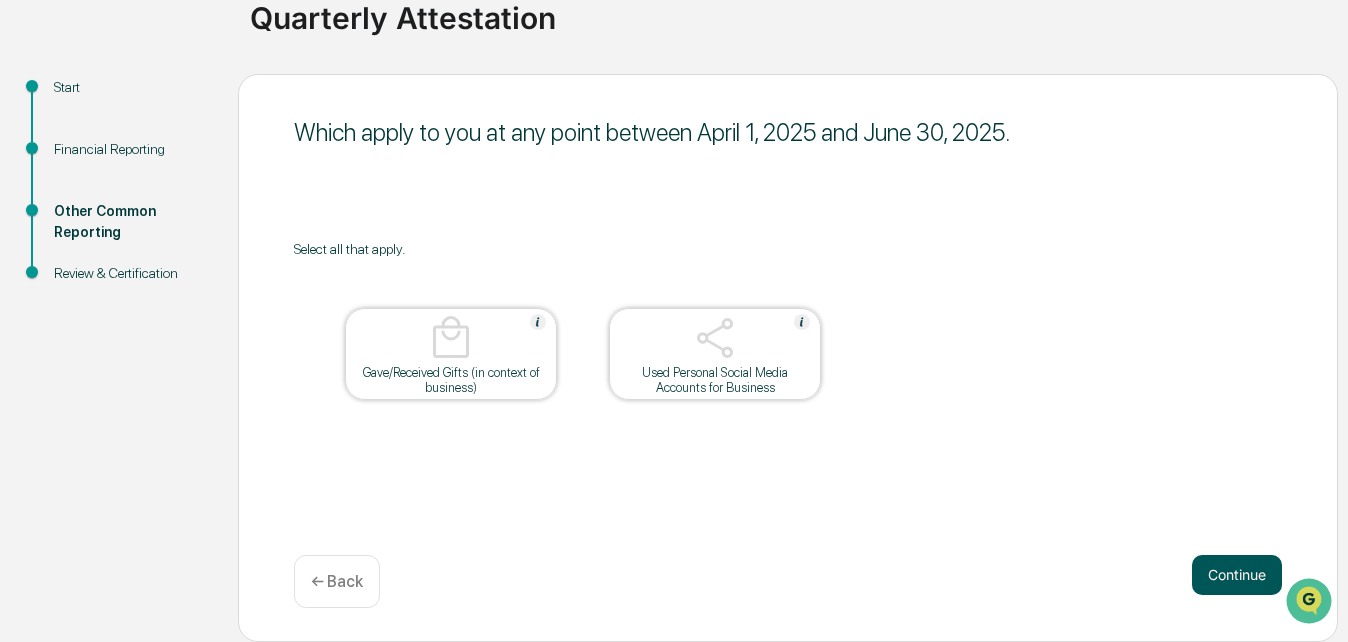 click on "Continue" at bounding box center [1237, 575] 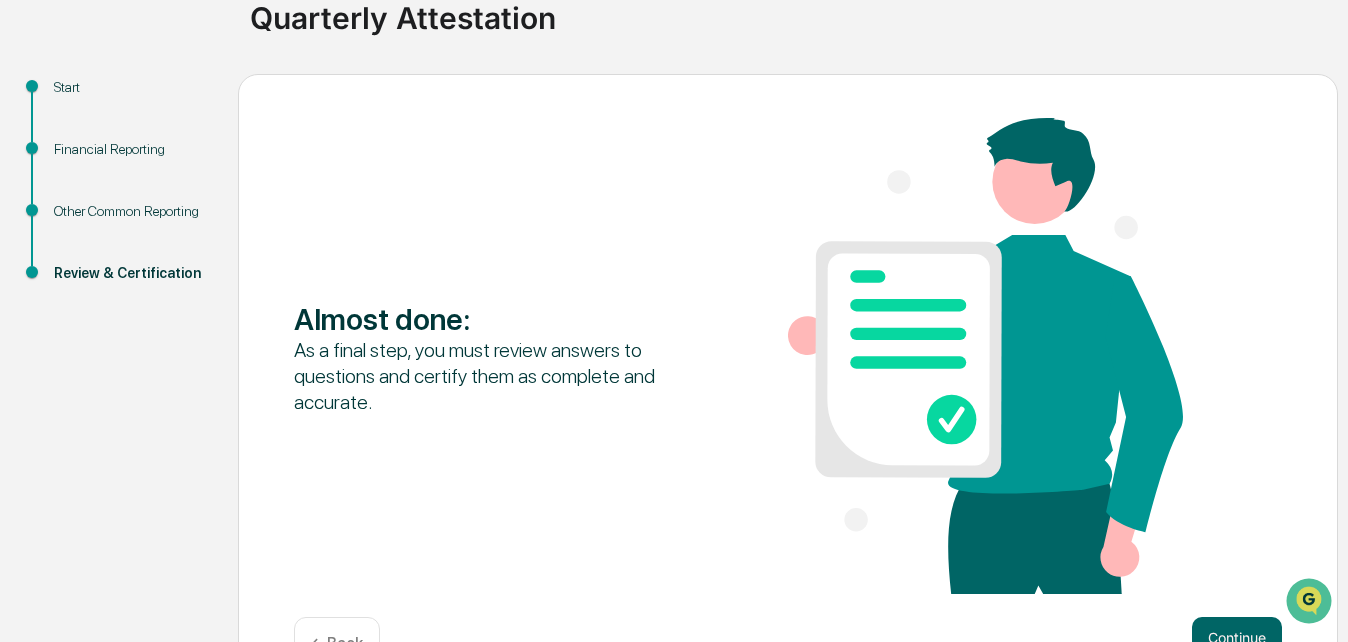 scroll, scrollTop: 226, scrollLeft: 0, axis: vertical 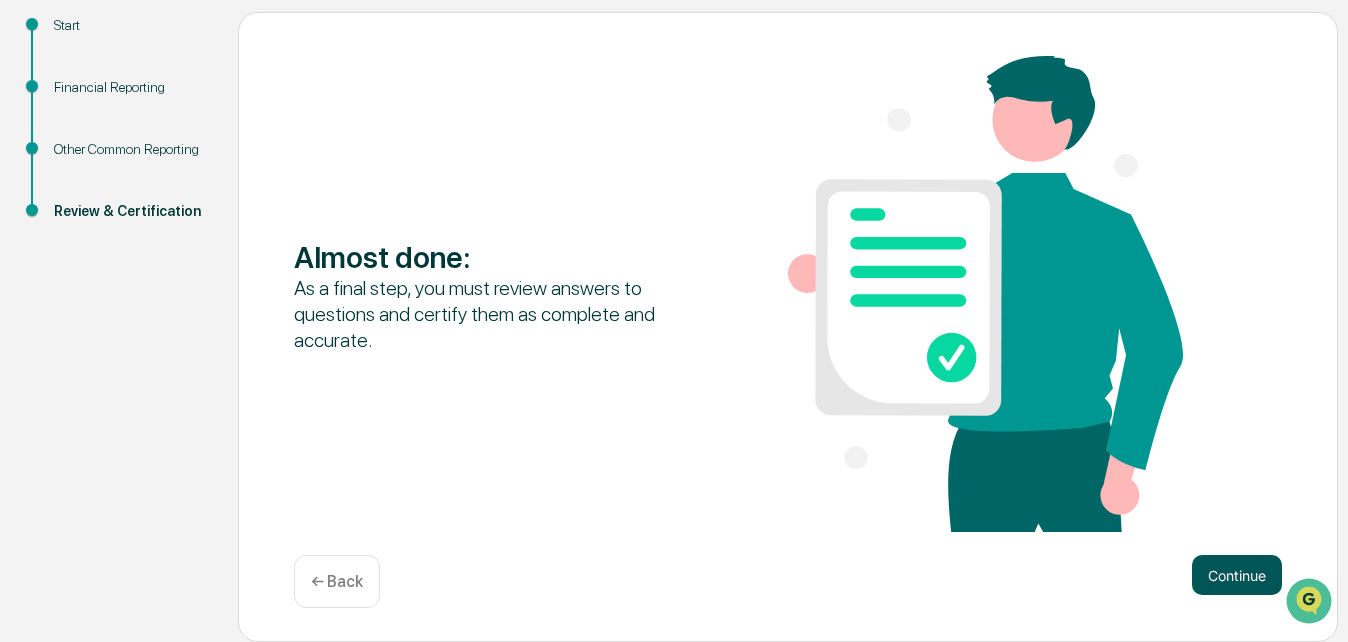 click on "Continue" at bounding box center (1237, 575) 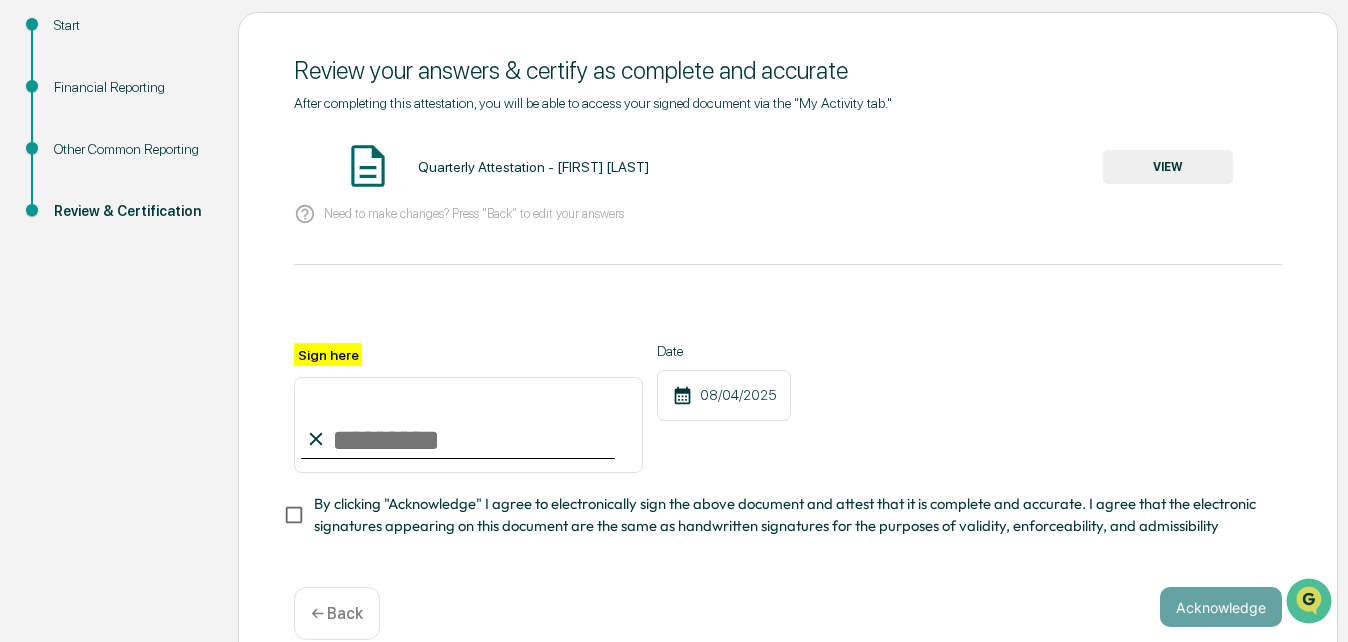 click on "Sign here" at bounding box center (468, 425) 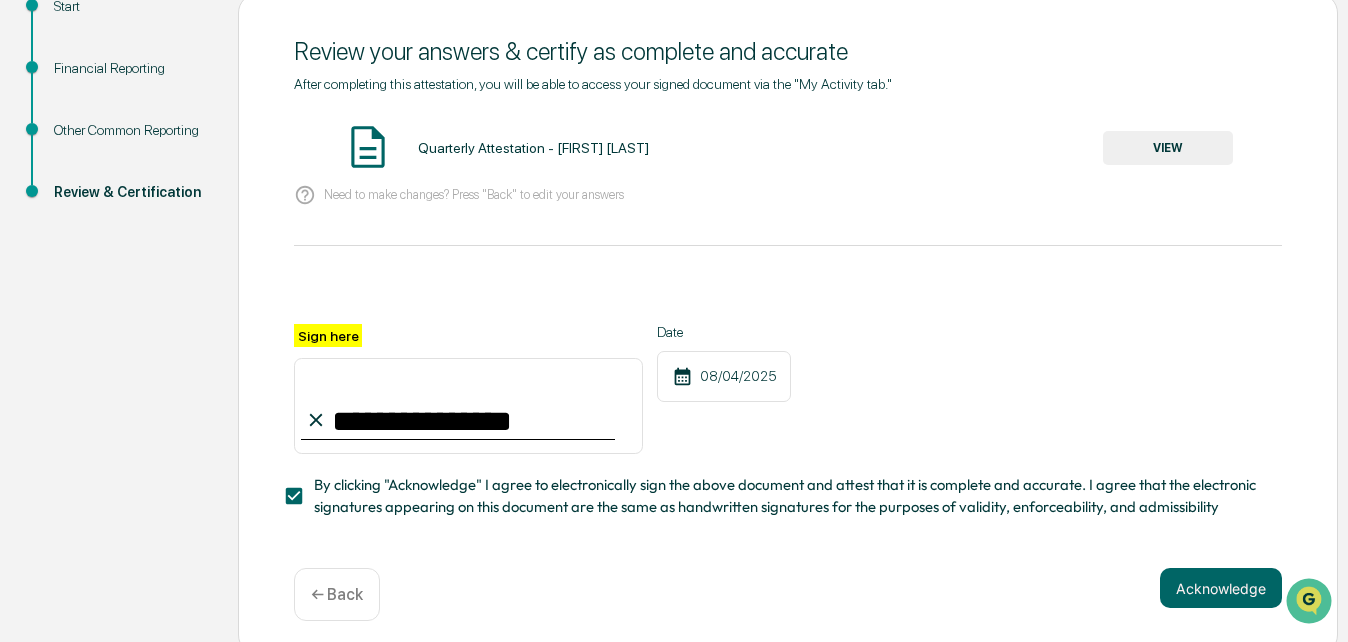 scroll, scrollTop: 264, scrollLeft: 0, axis: vertical 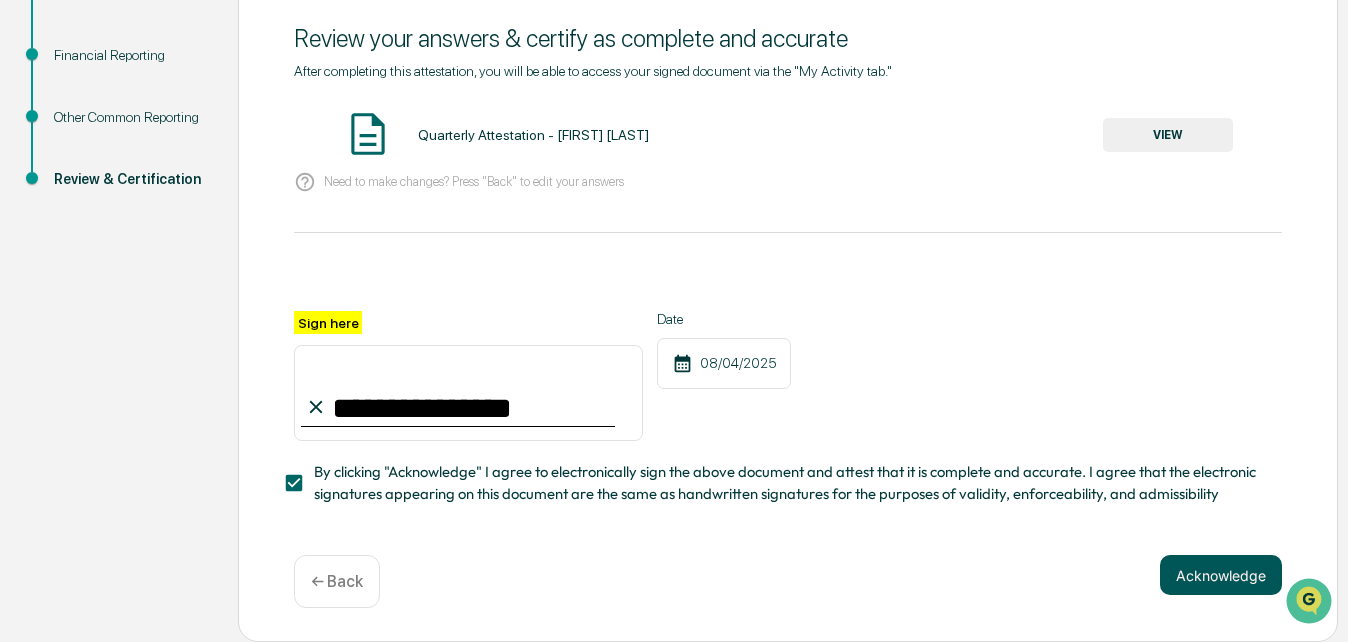 click on "Acknowledge" at bounding box center [1221, 575] 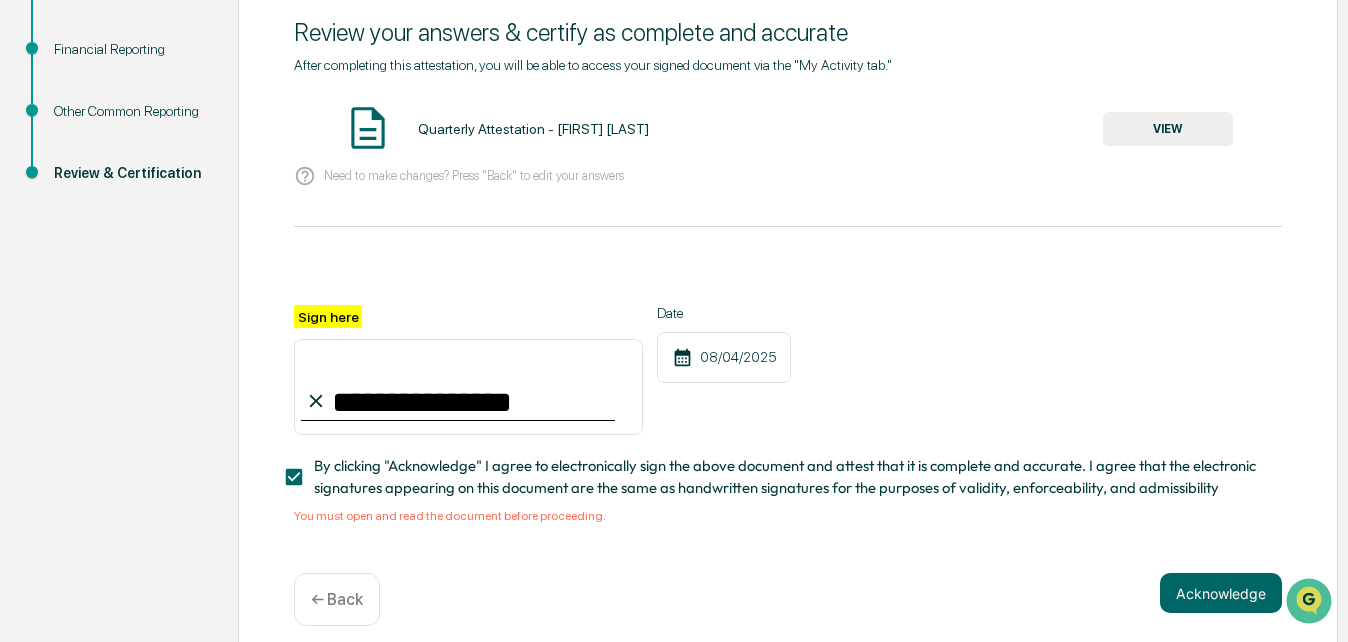 click on "VIEW" at bounding box center (1168, 129) 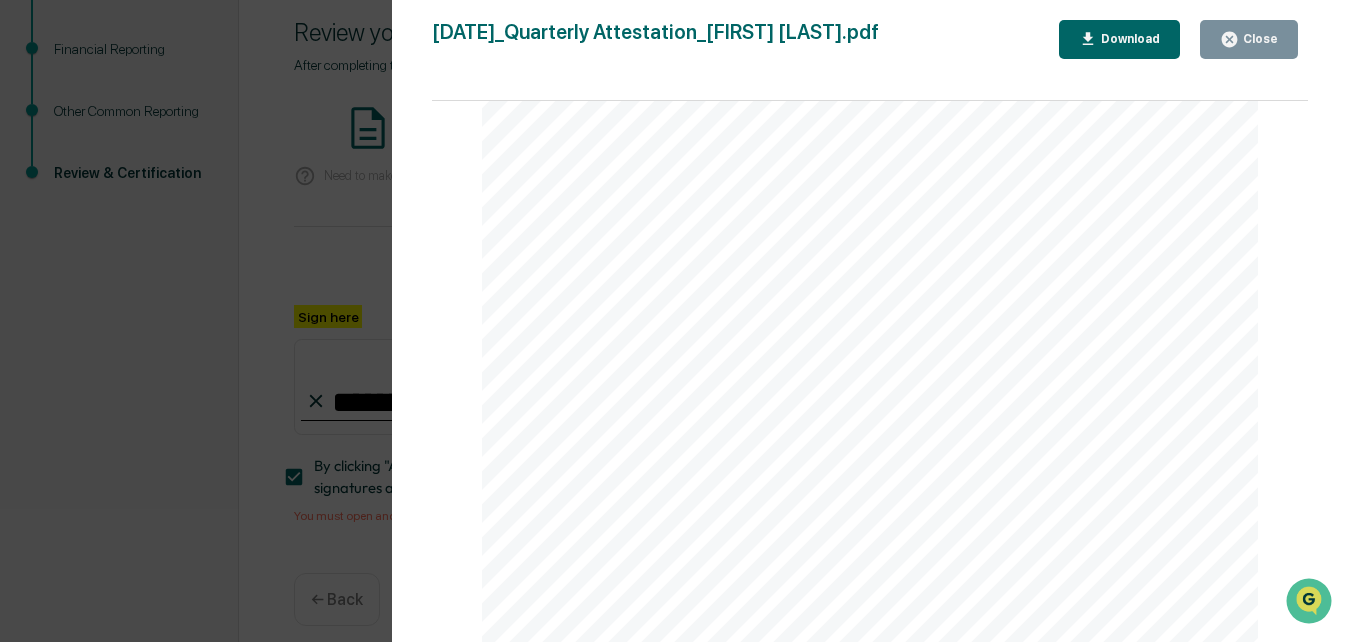 scroll, scrollTop: 4091, scrollLeft: 0, axis: vertical 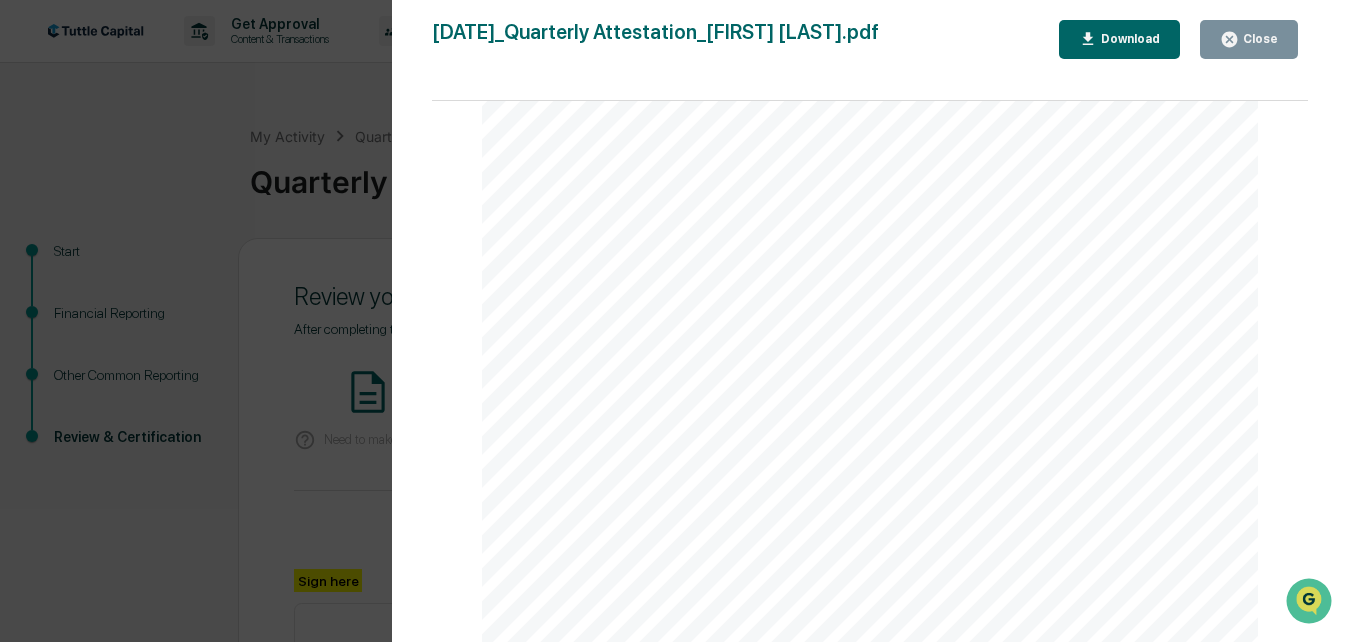 click on "Close" at bounding box center (1258, 39) 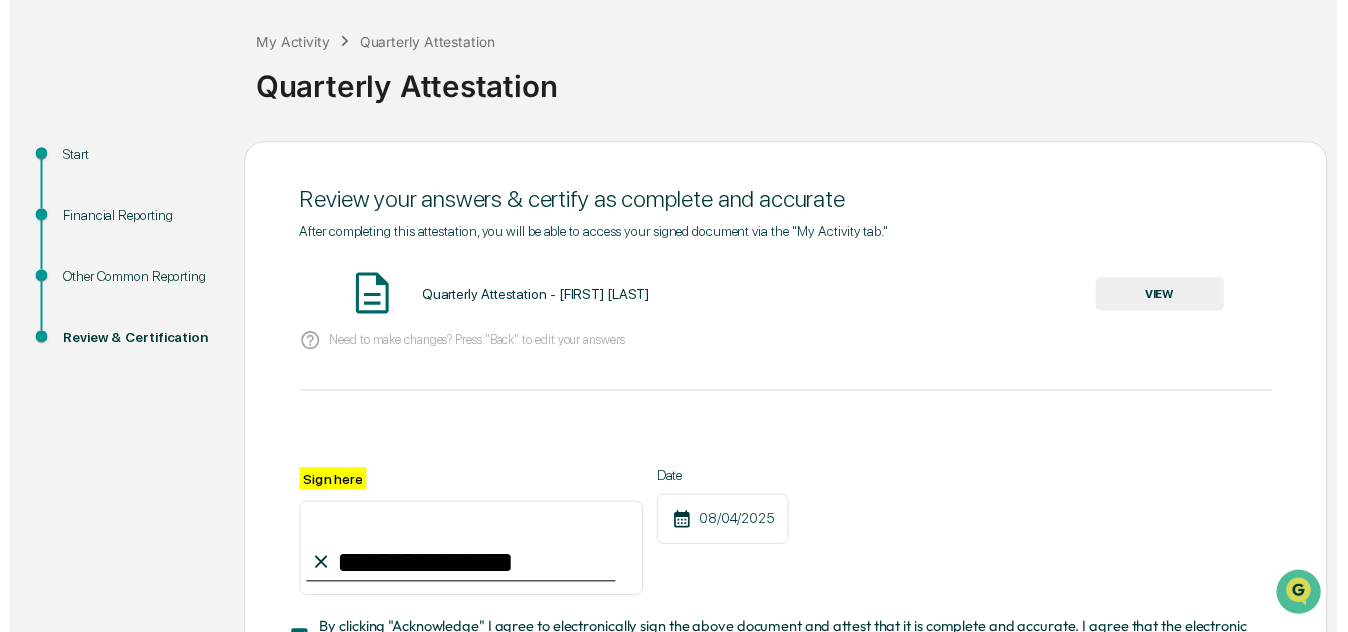 scroll, scrollTop: 288, scrollLeft: 0, axis: vertical 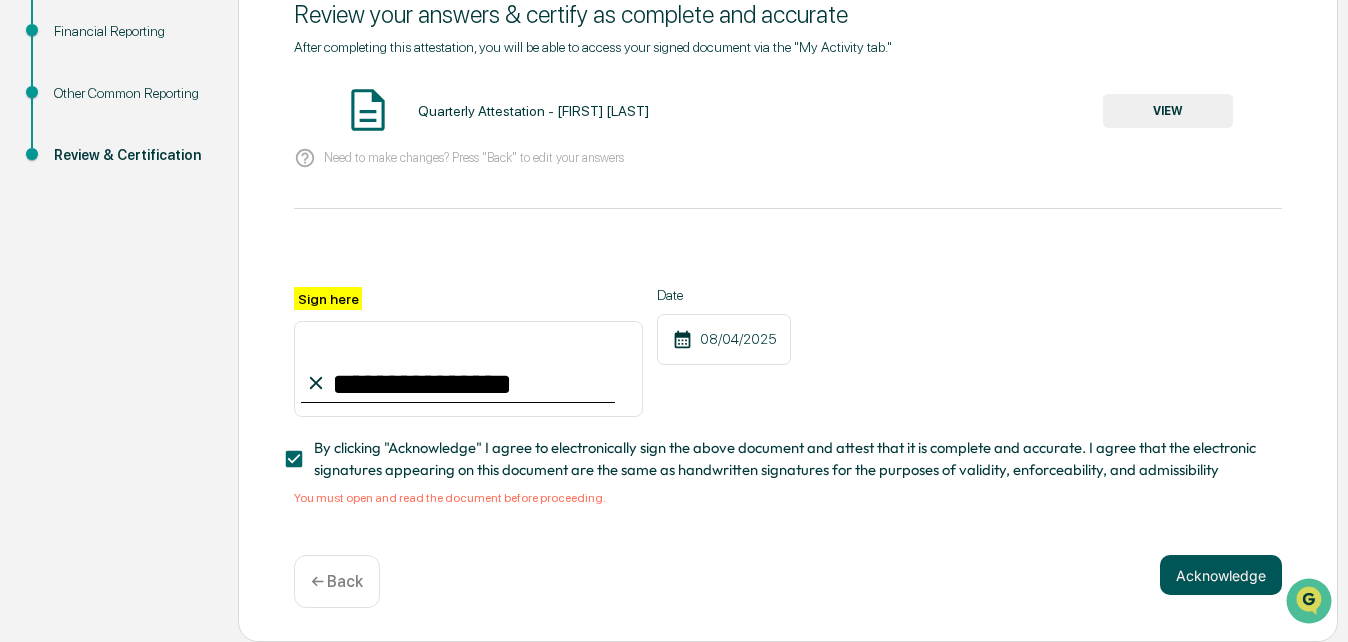 click on "Acknowledge" at bounding box center [1221, 575] 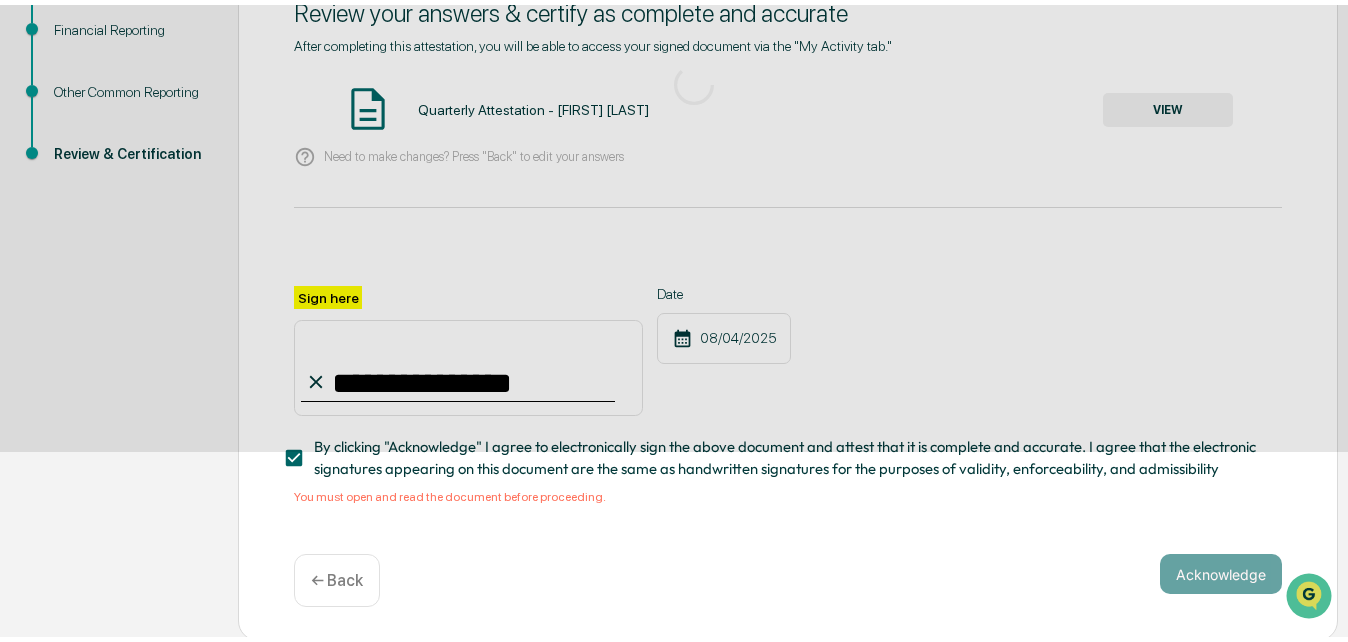 scroll, scrollTop: 164, scrollLeft: 0, axis: vertical 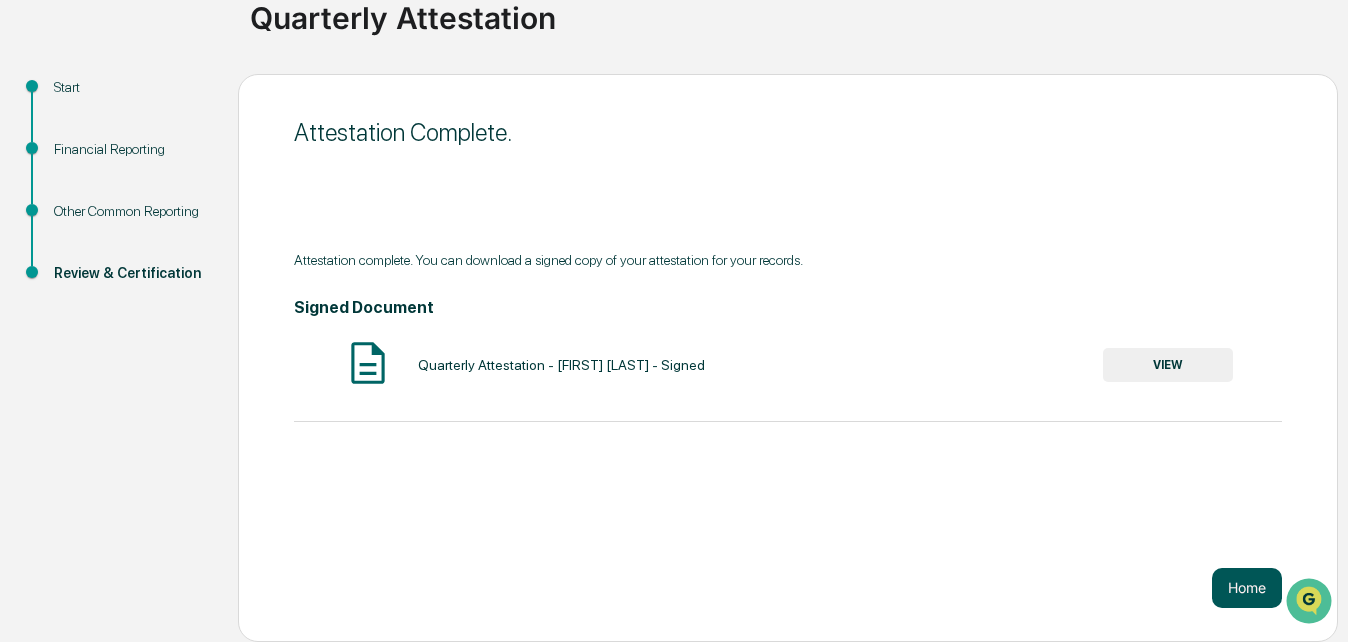 click on "Home" at bounding box center [1247, 588] 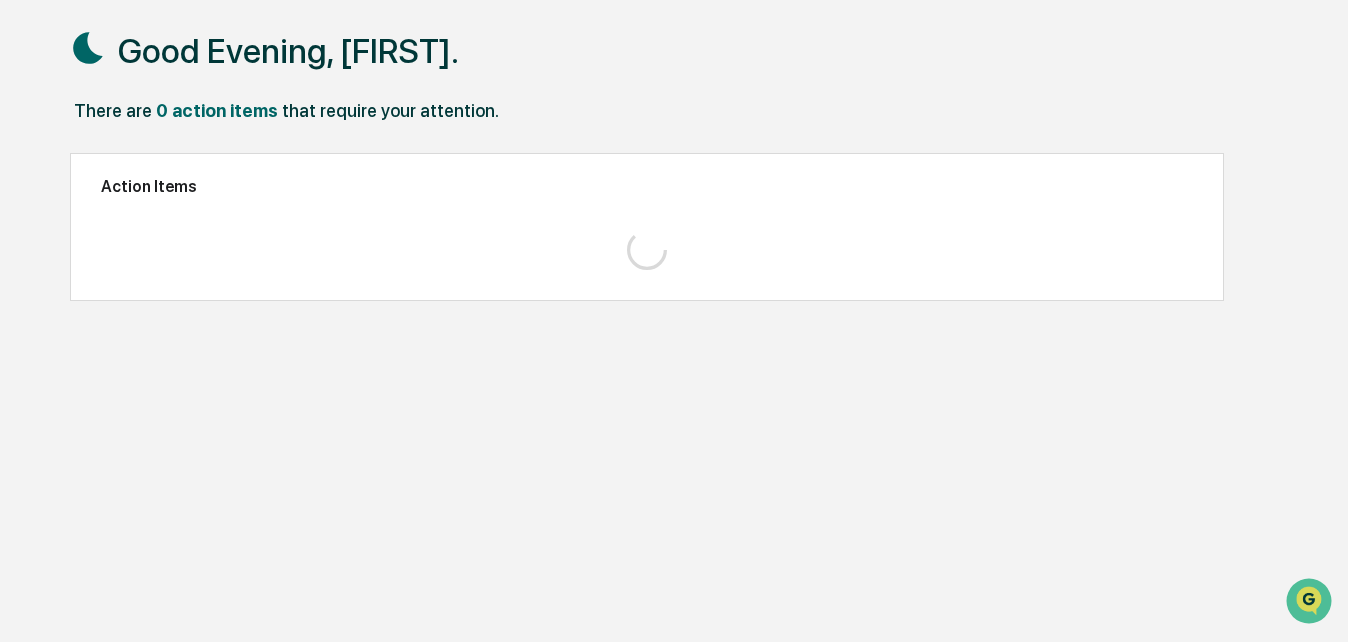 scroll, scrollTop: 95, scrollLeft: 0, axis: vertical 